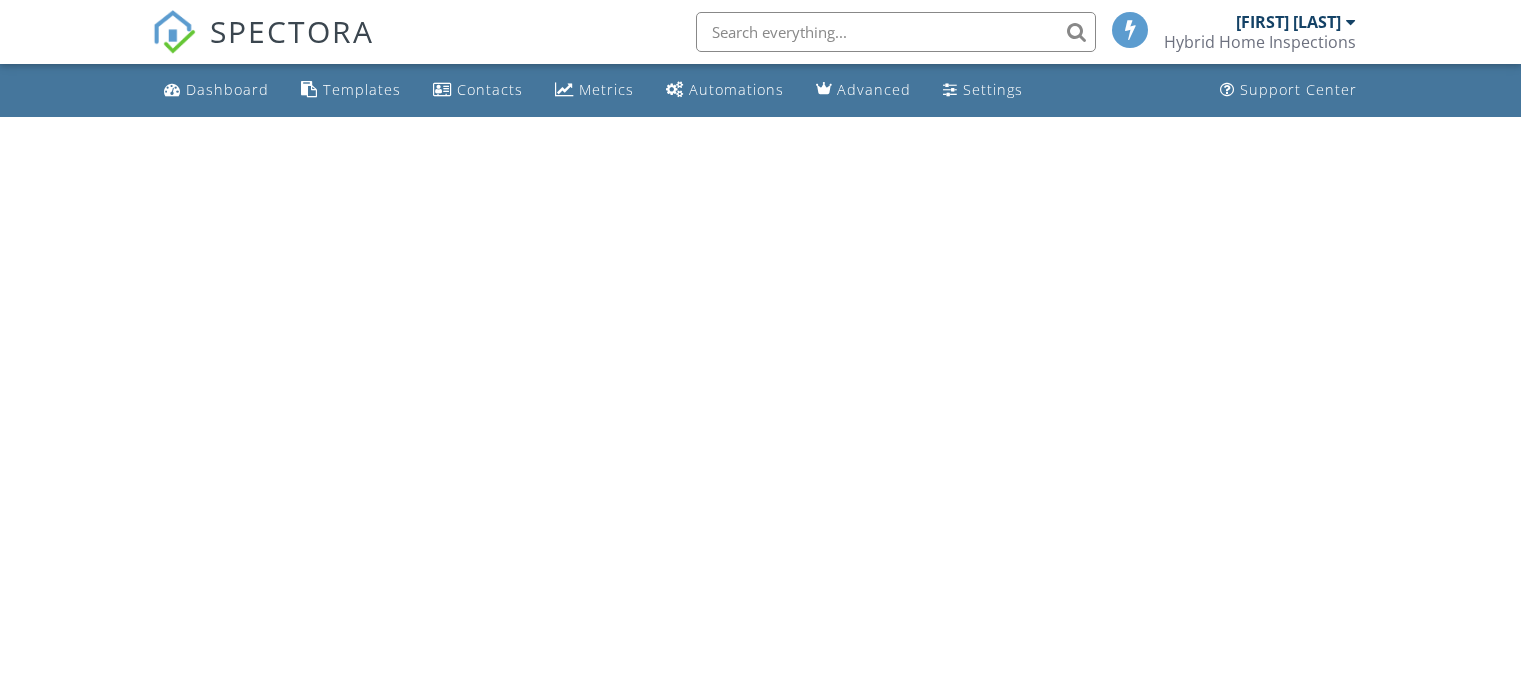 scroll, scrollTop: 0, scrollLeft: 0, axis: both 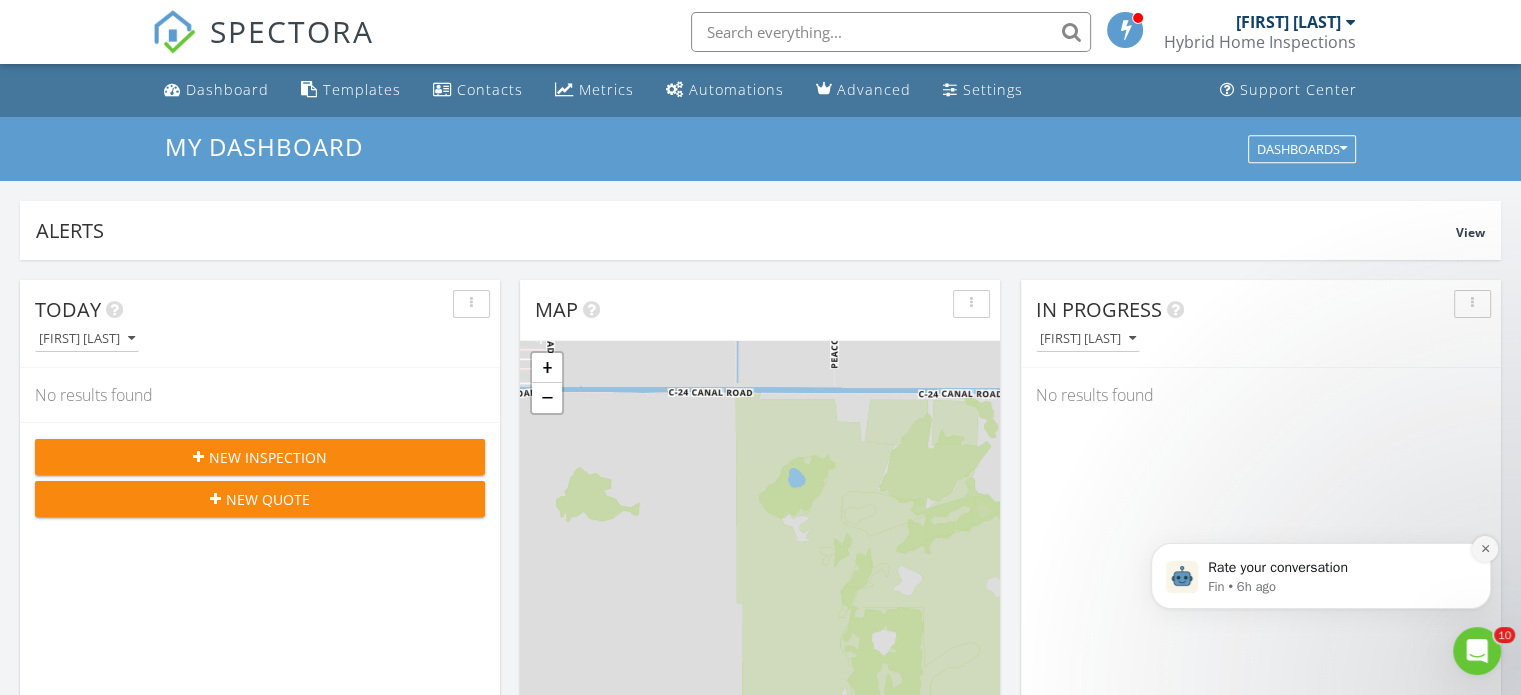 click 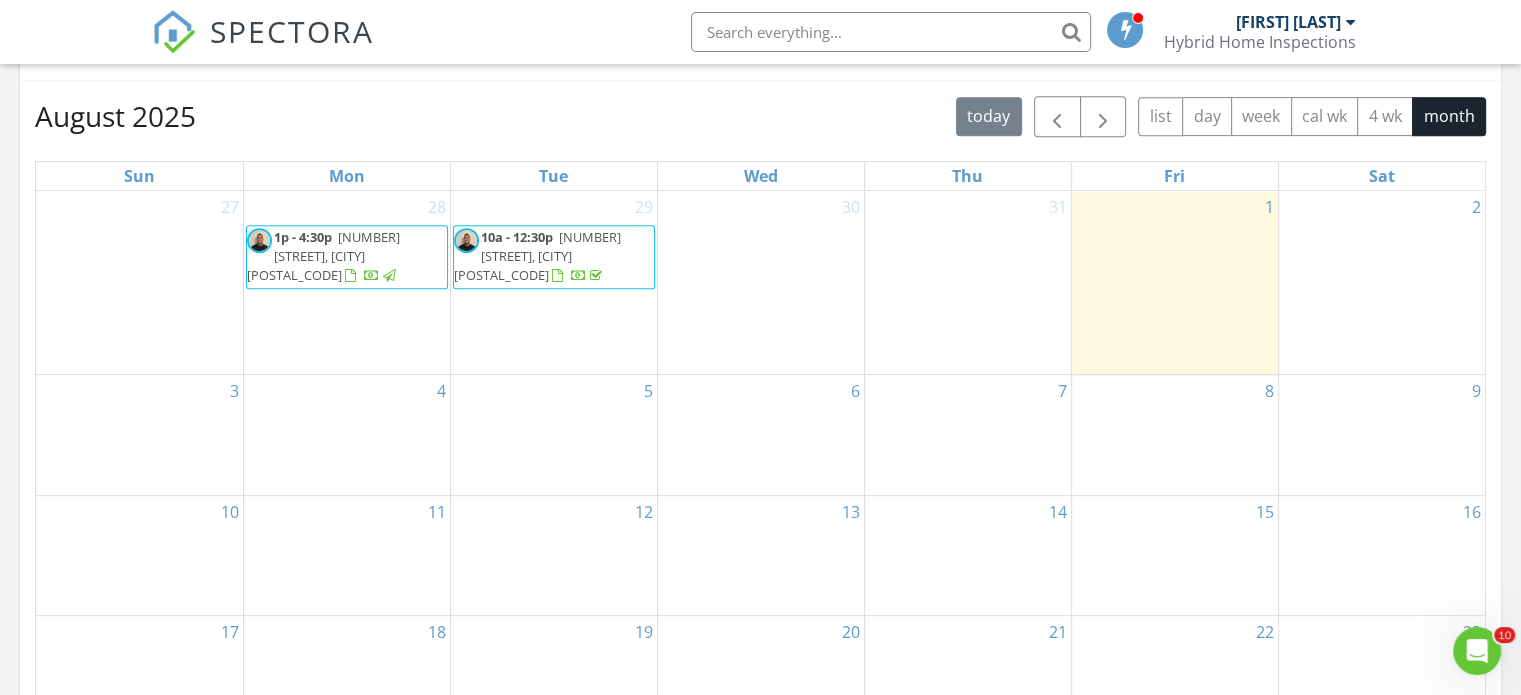 scroll, scrollTop: 800, scrollLeft: 0, axis: vertical 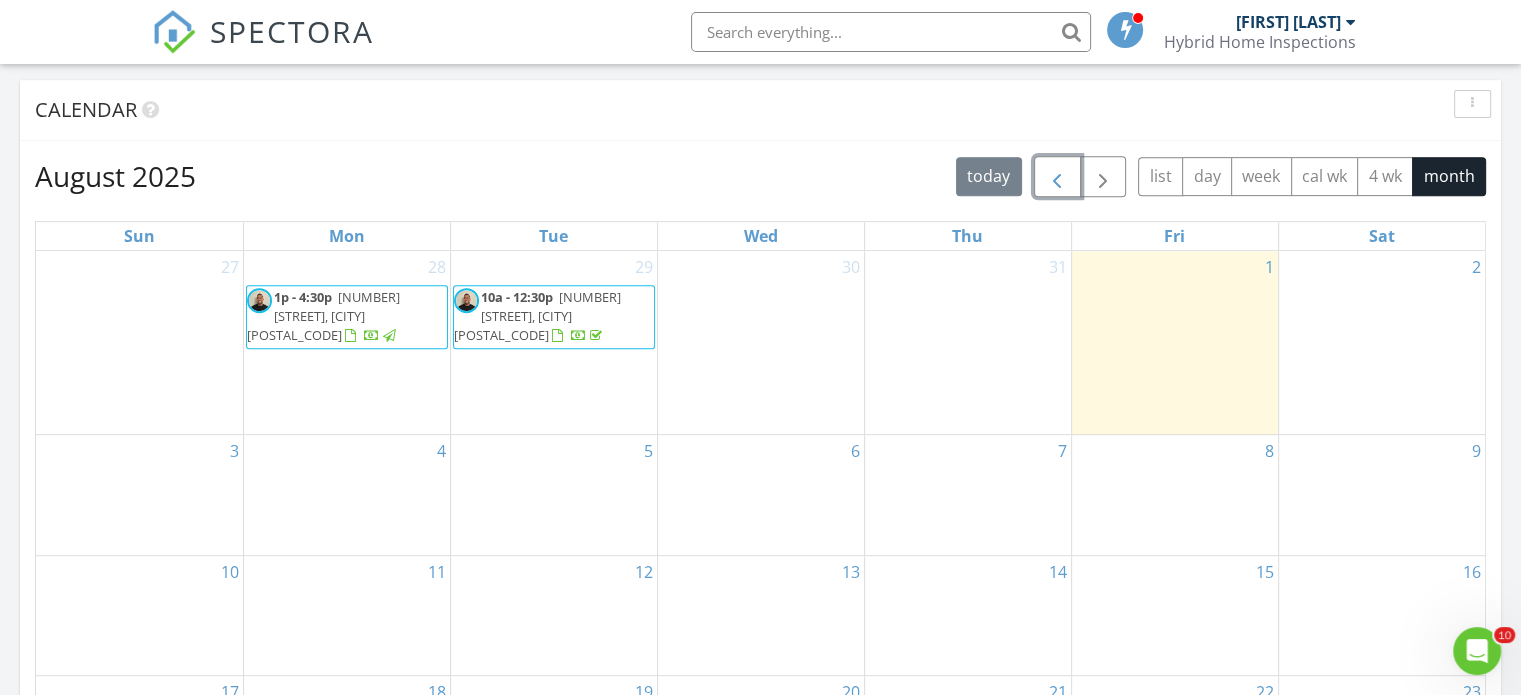 click at bounding box center (1057, 177) 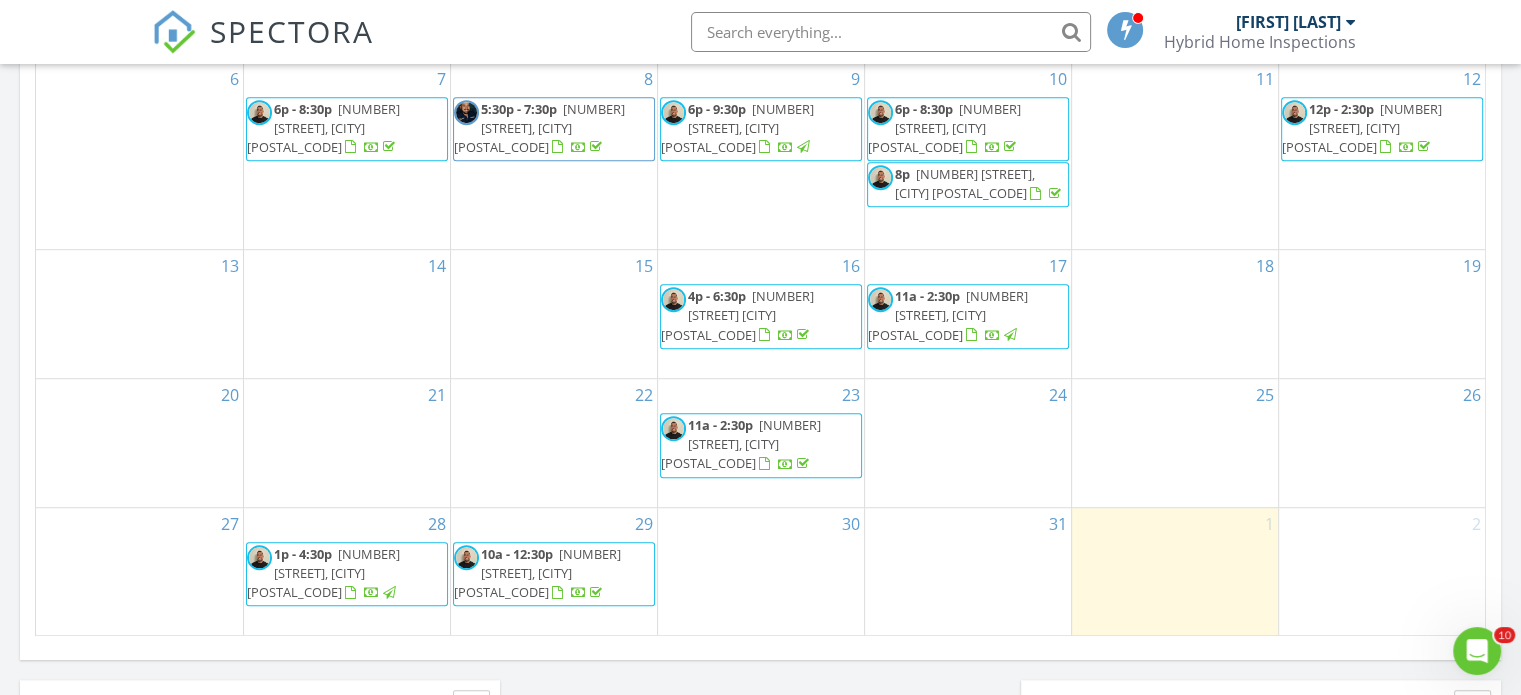 scroll, scrollTop: 900, scrollLeft: 0, axis: vertical 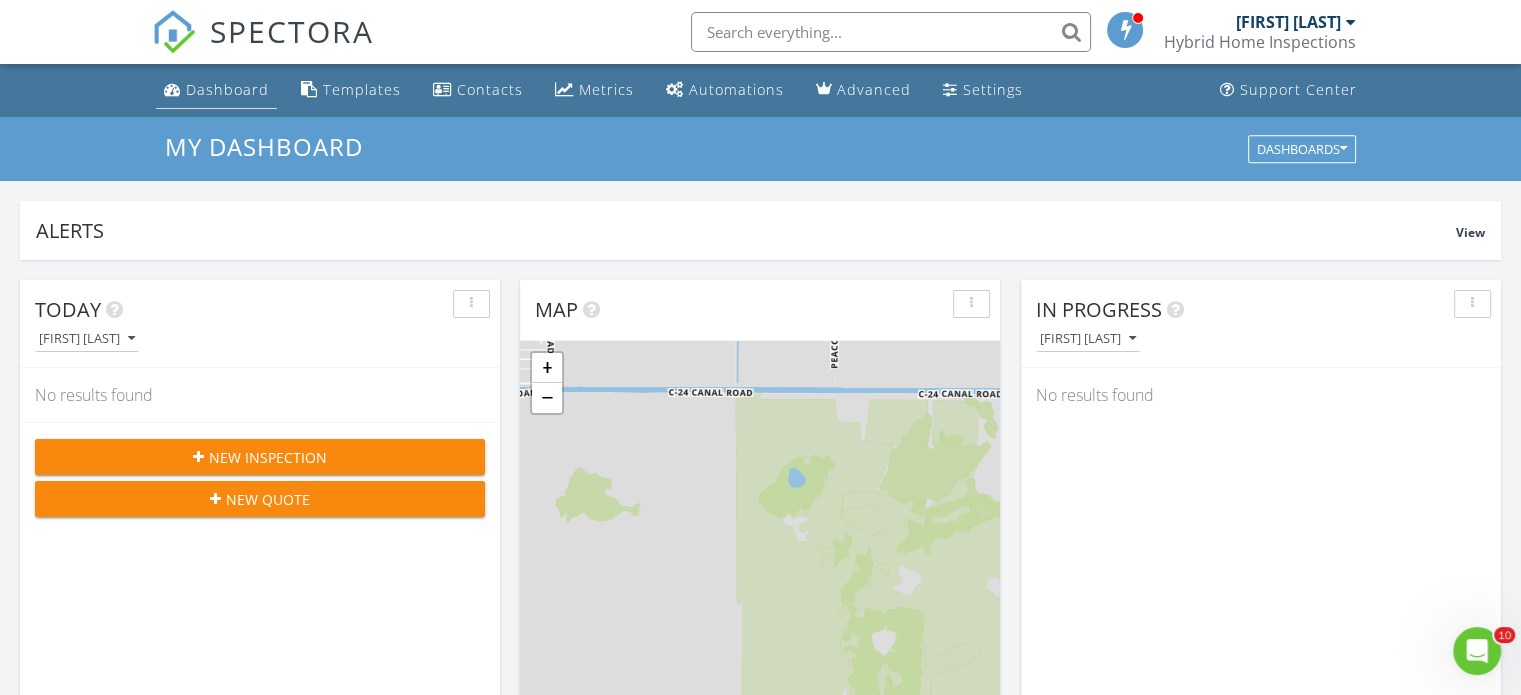 click on "Dashboard" at bounding box center (227, 89) 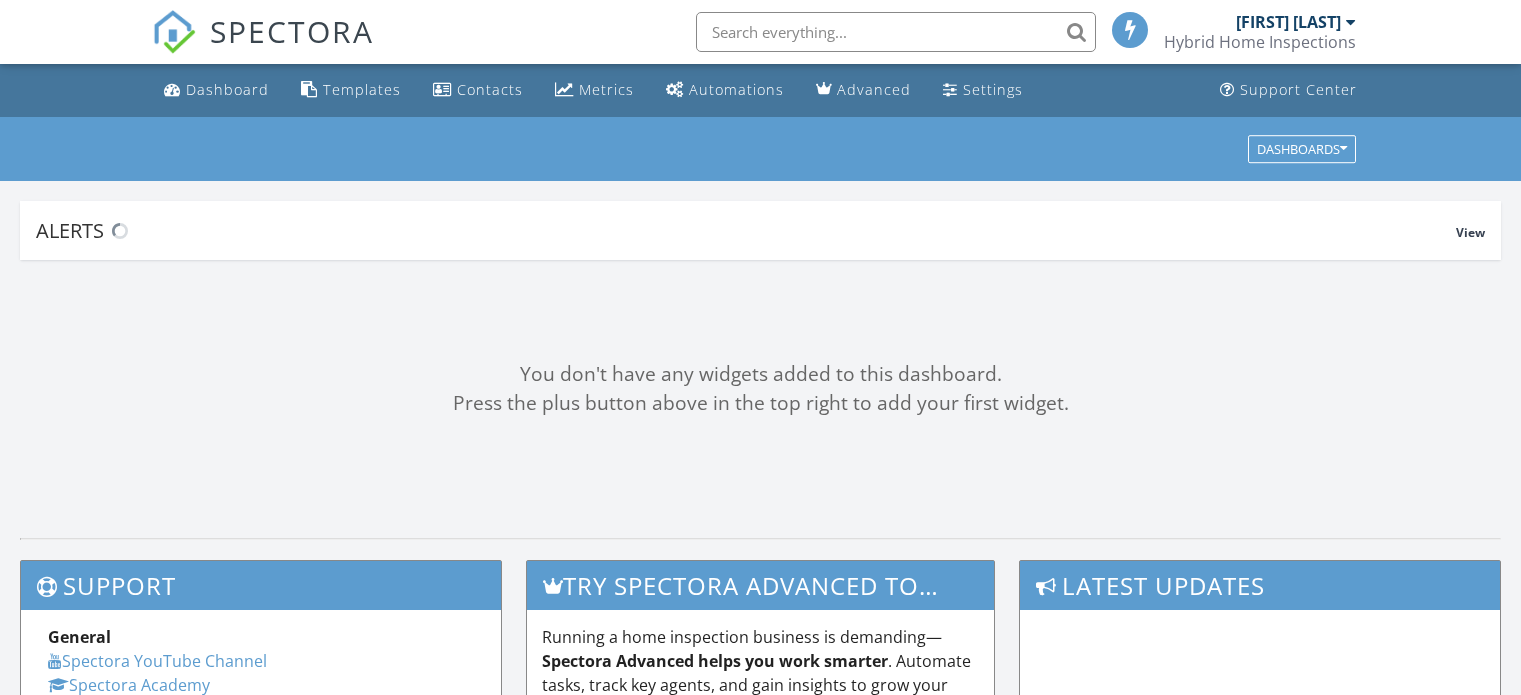 scroll, scrollTop: 0, scrollLeft: 0, axis: both 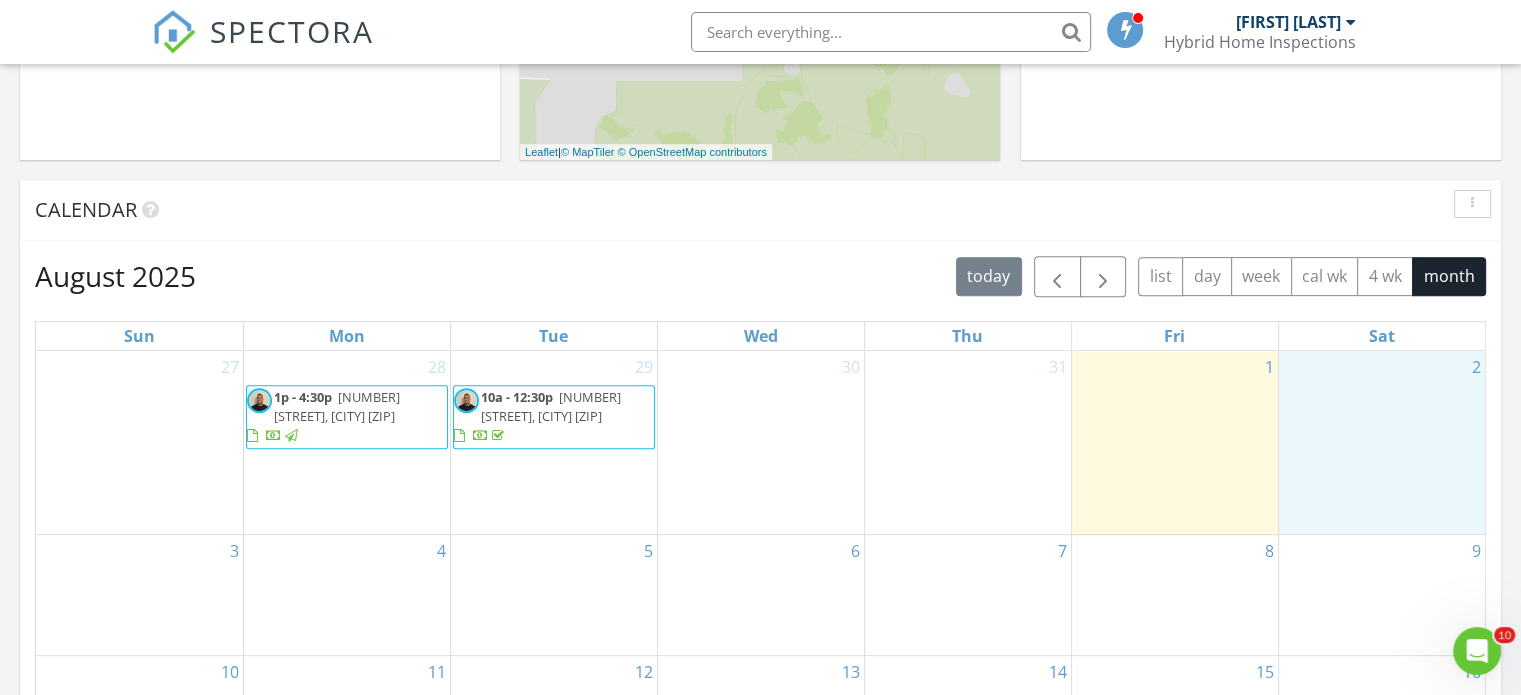 click on "2" at bounding box center [1382, 443] 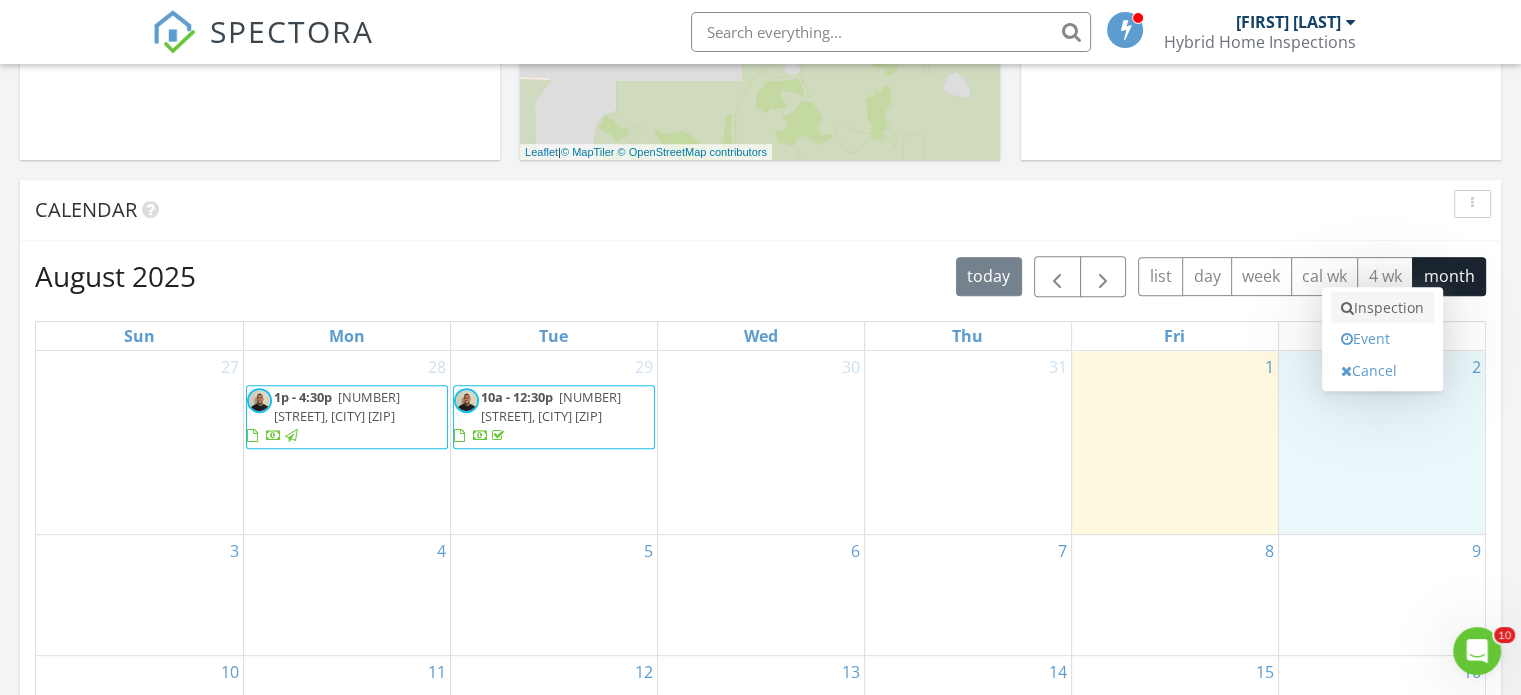 click on "Inspection" at bounding box center (1382, 308) 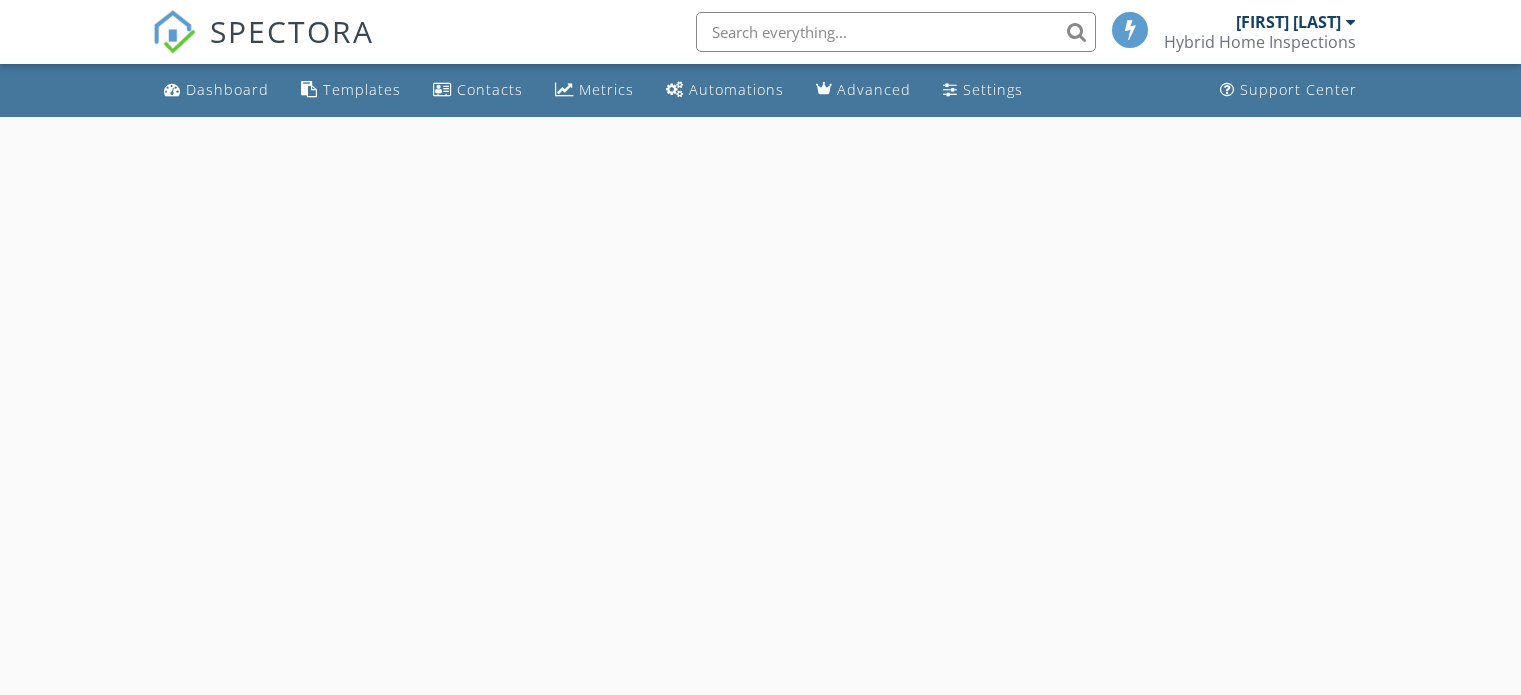 scroll, scrollTop: 0, scrollLeft: 0, axis: both 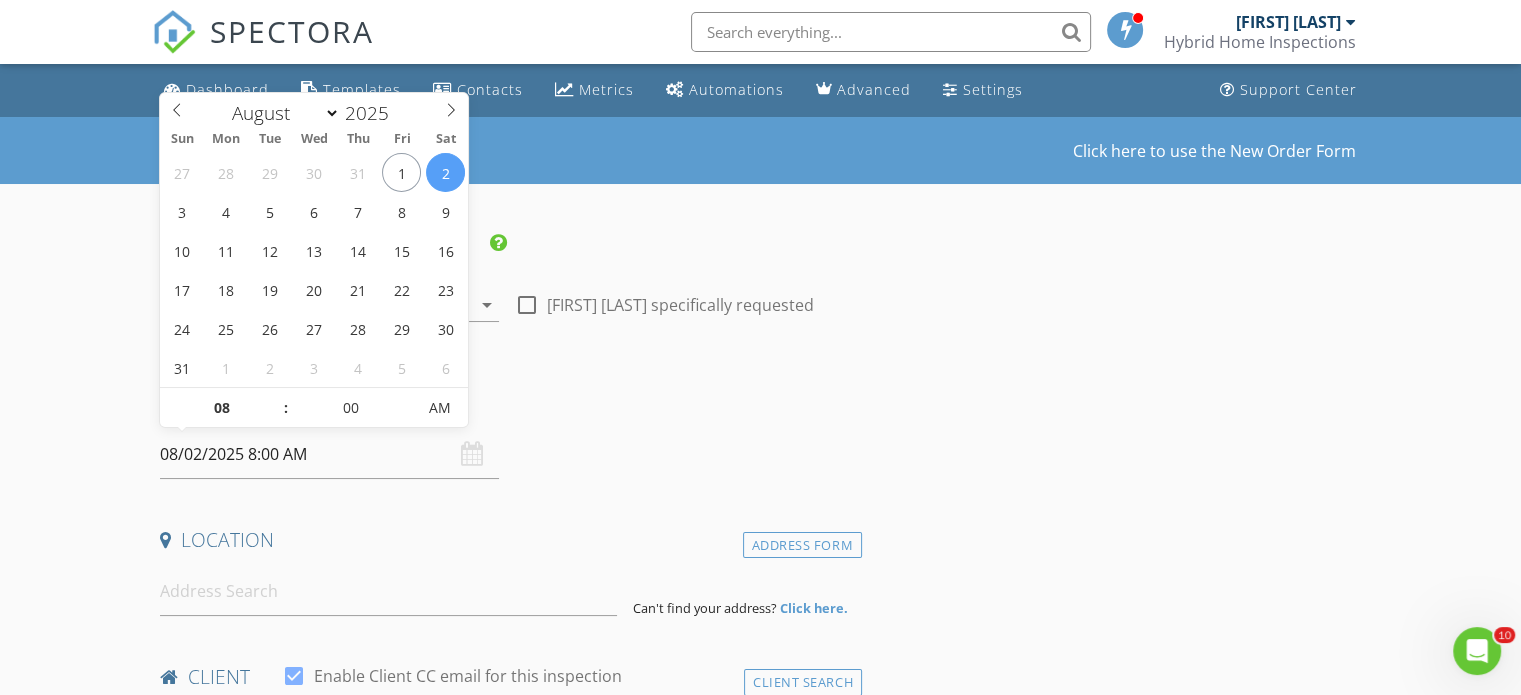click on "08/02/2025 8:00 AM" at bounding box center (329, 454) 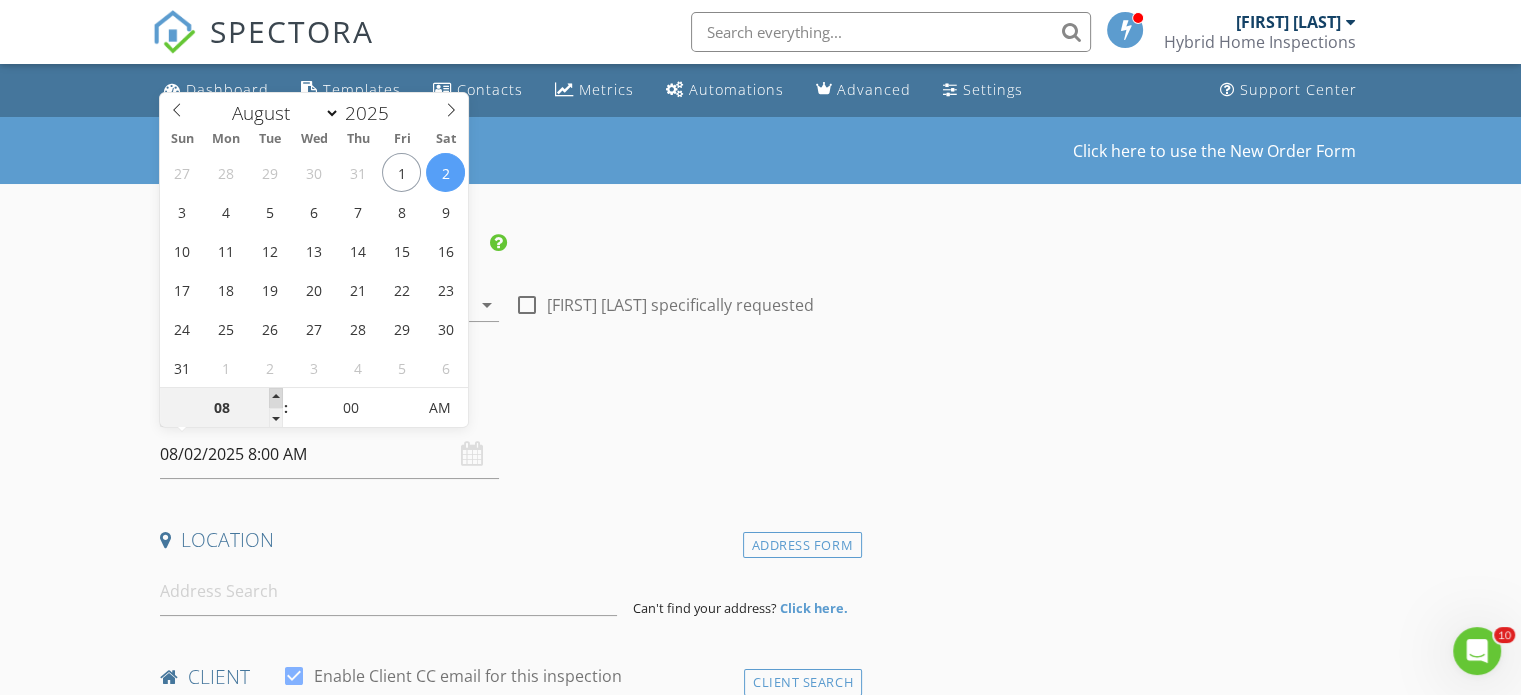 type on "09" 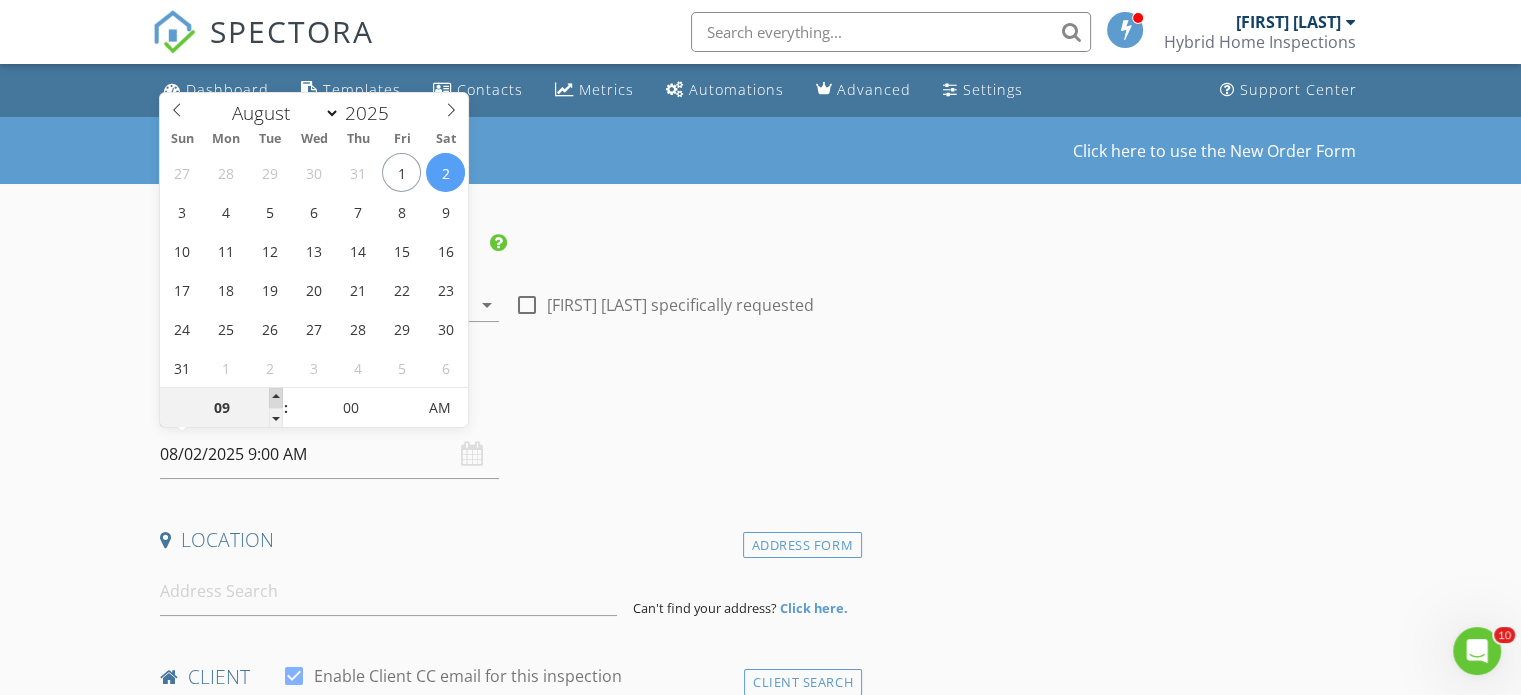 click at bounding box center [276, 398] 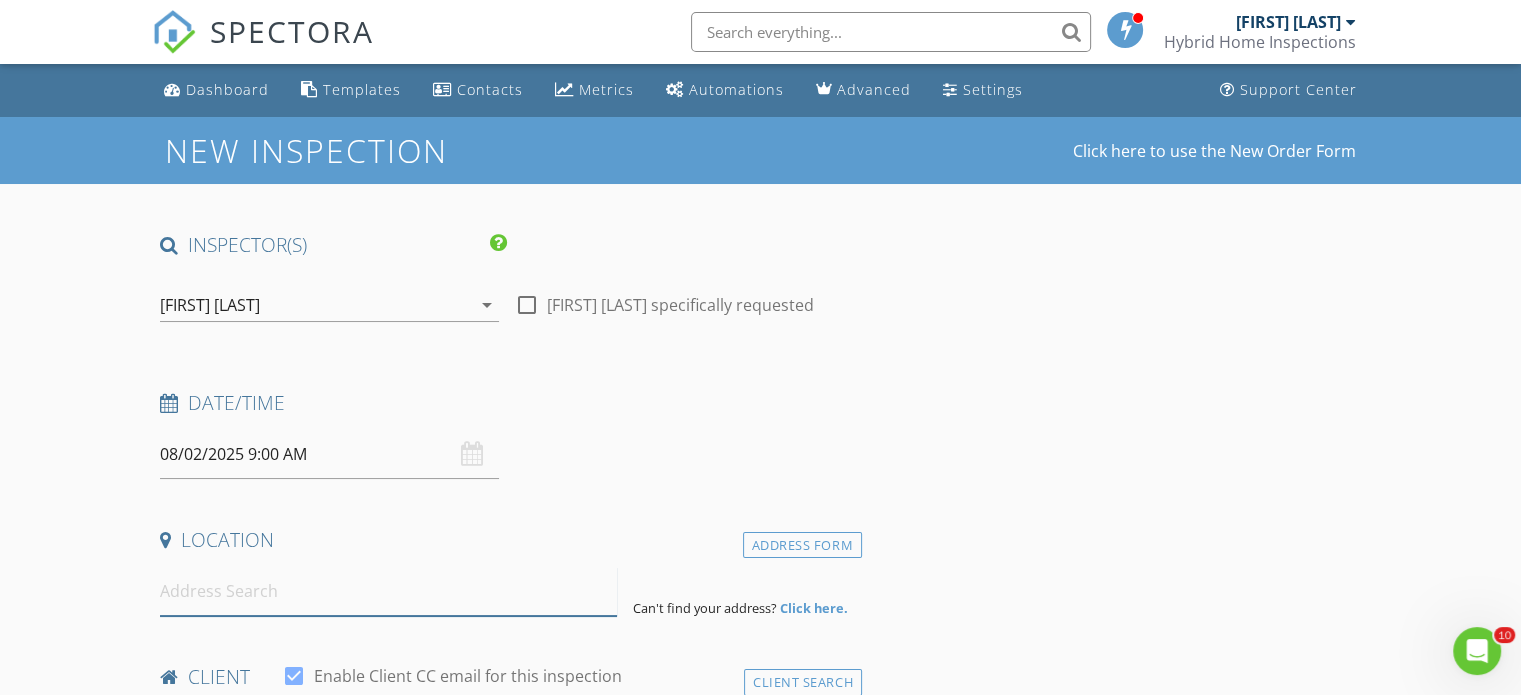 click at bounding box center (388, 591) 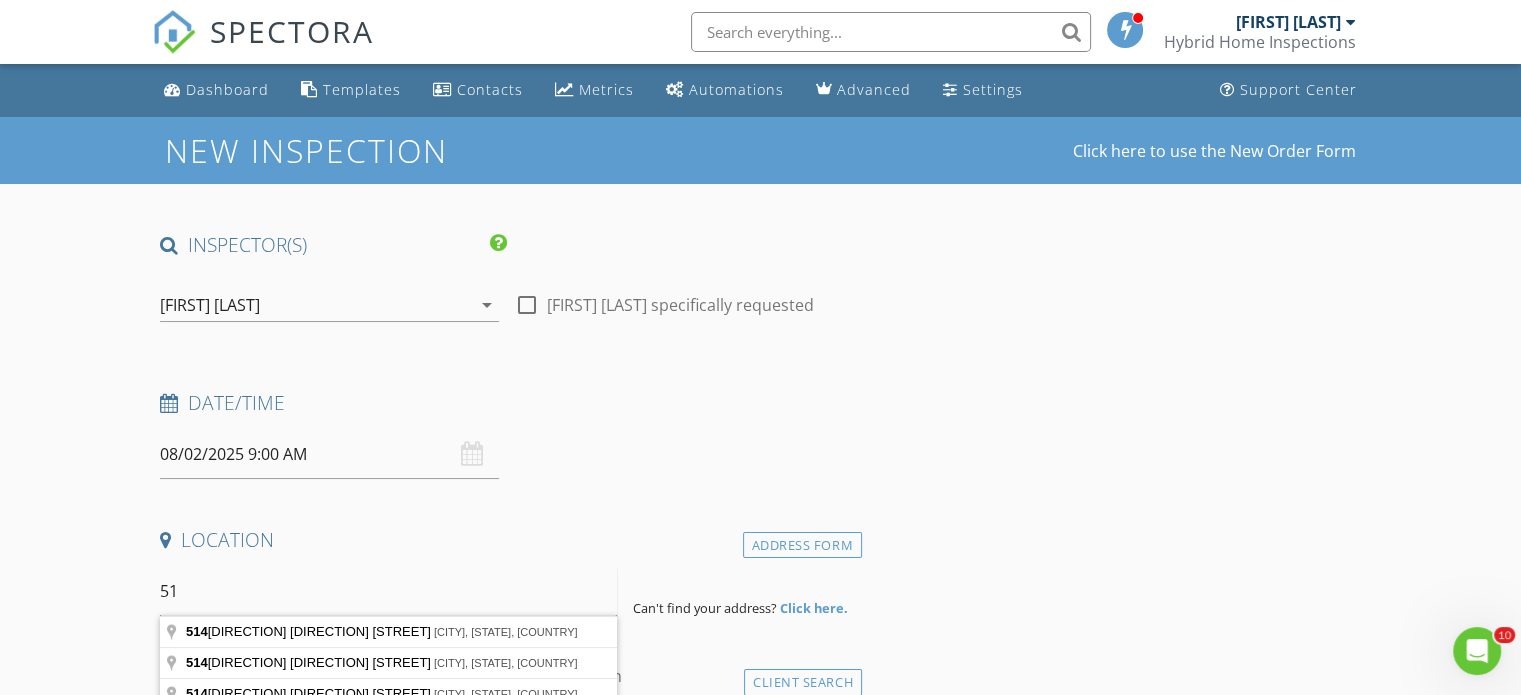 type on "5" 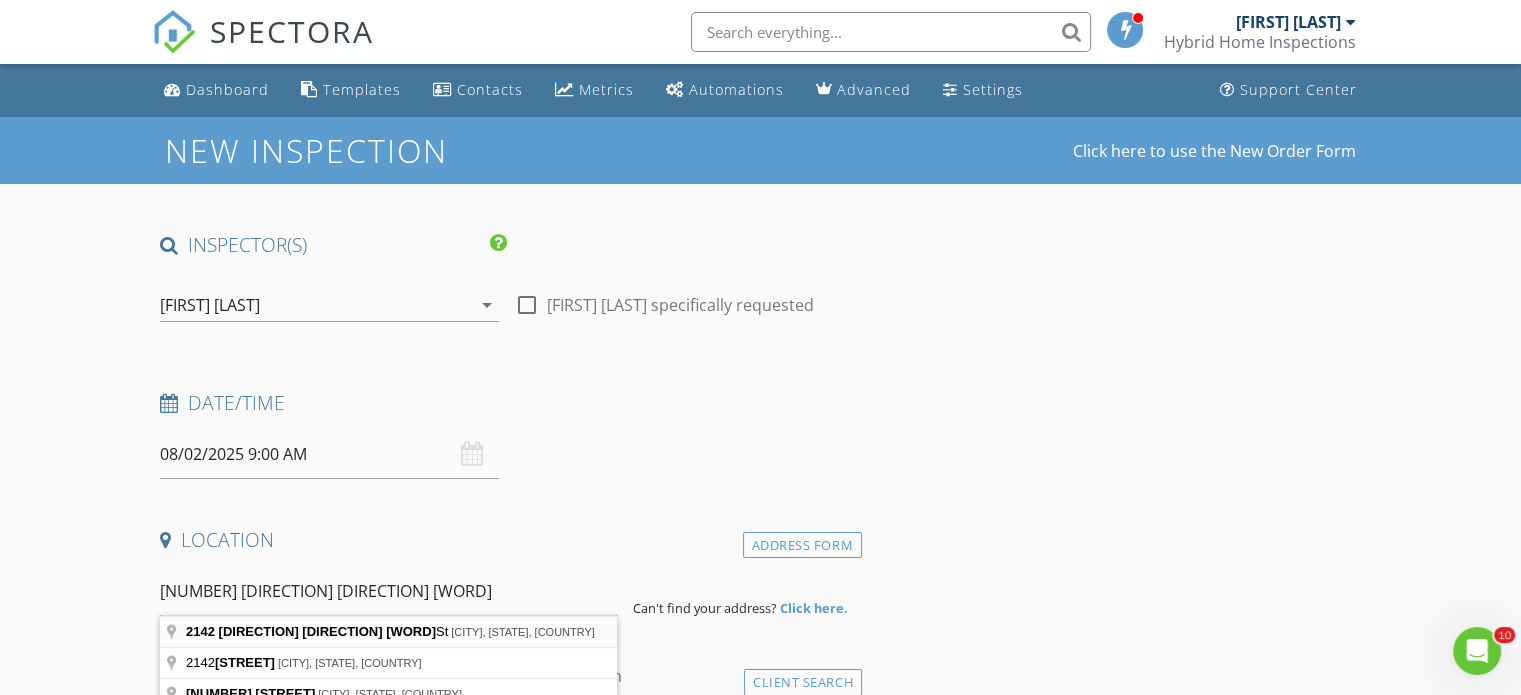 type on "2142 SE Watercrest St, Port St. Lucie, FL, USA" 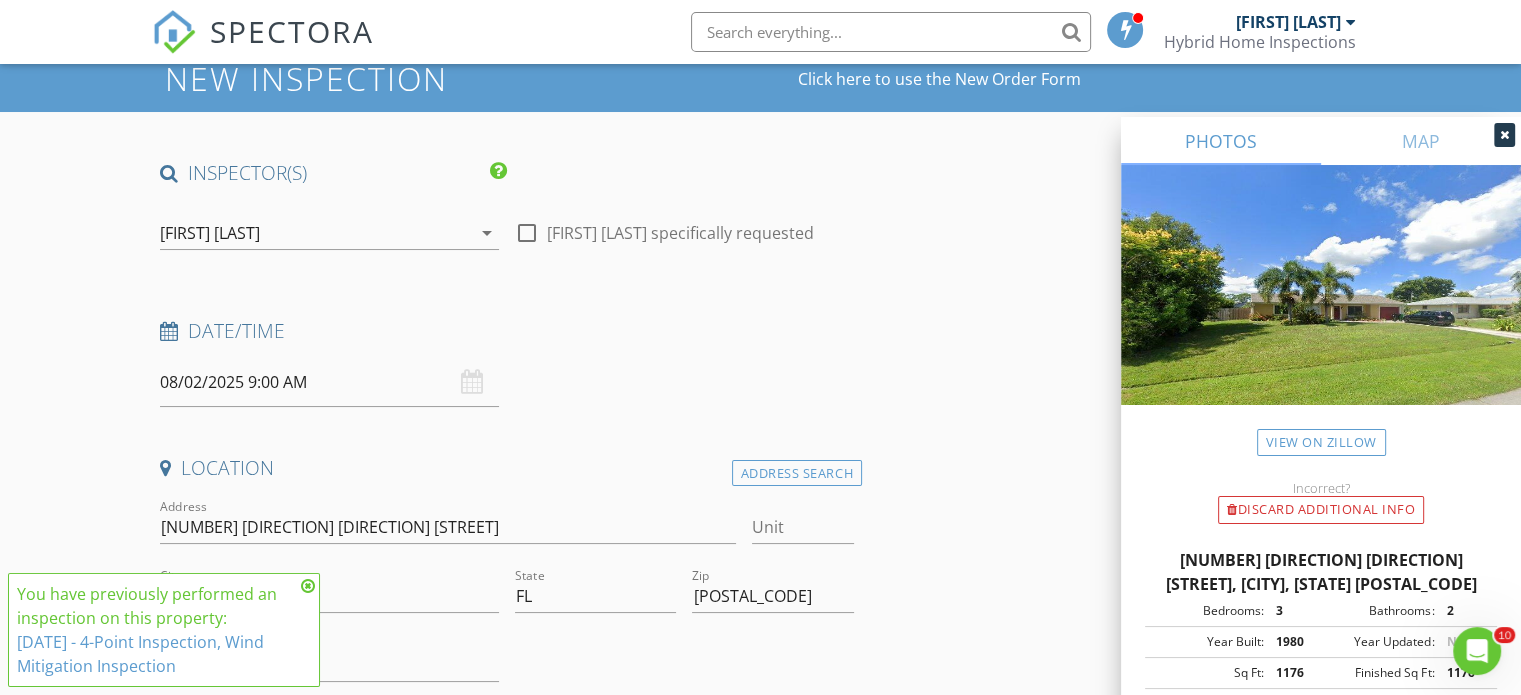 scroll, scrollTop: 100, scrollLeft: 0, axis: vertical 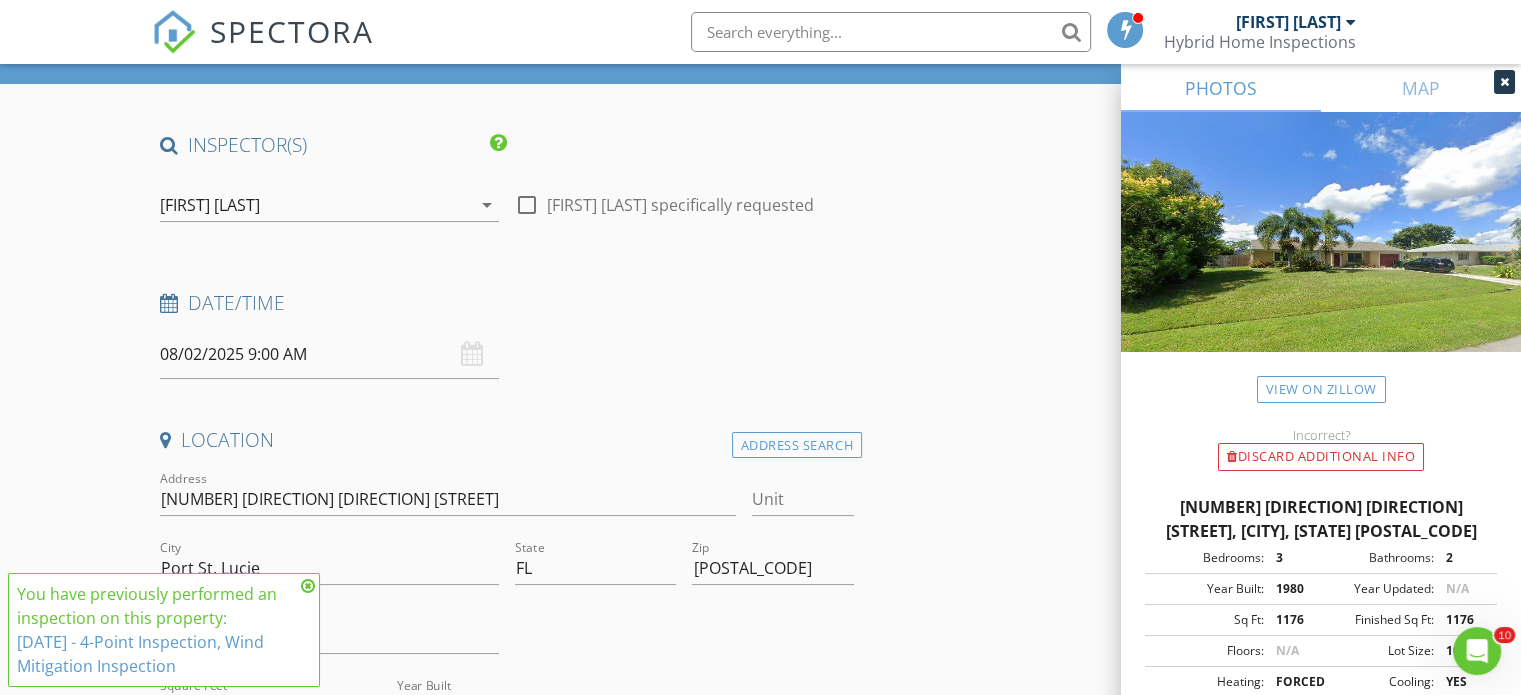 click at bounding box center (308, 586) 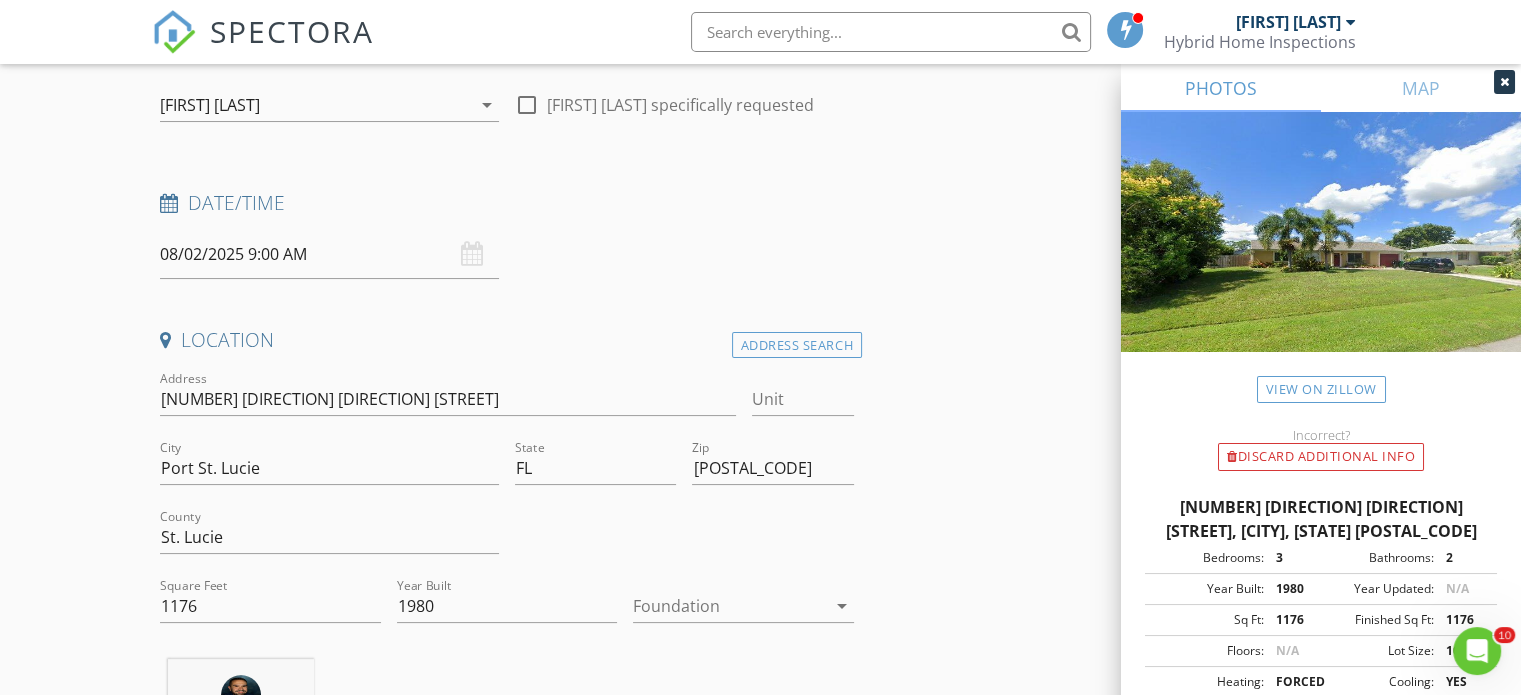 scroll, scrollTop: 300, scrollLeft: 0, axis: vertical 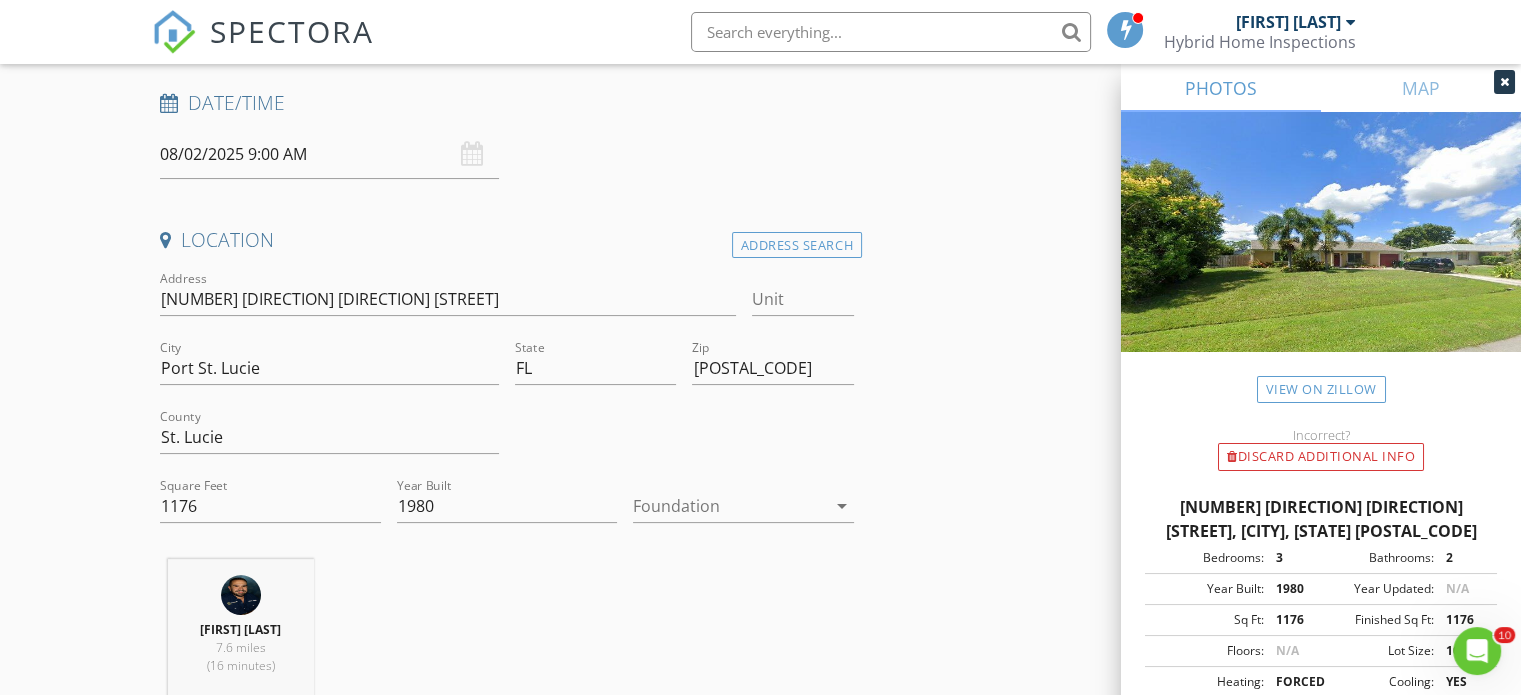 click on "Foundation arrow_drop_down" at bounding box center (743, 508) 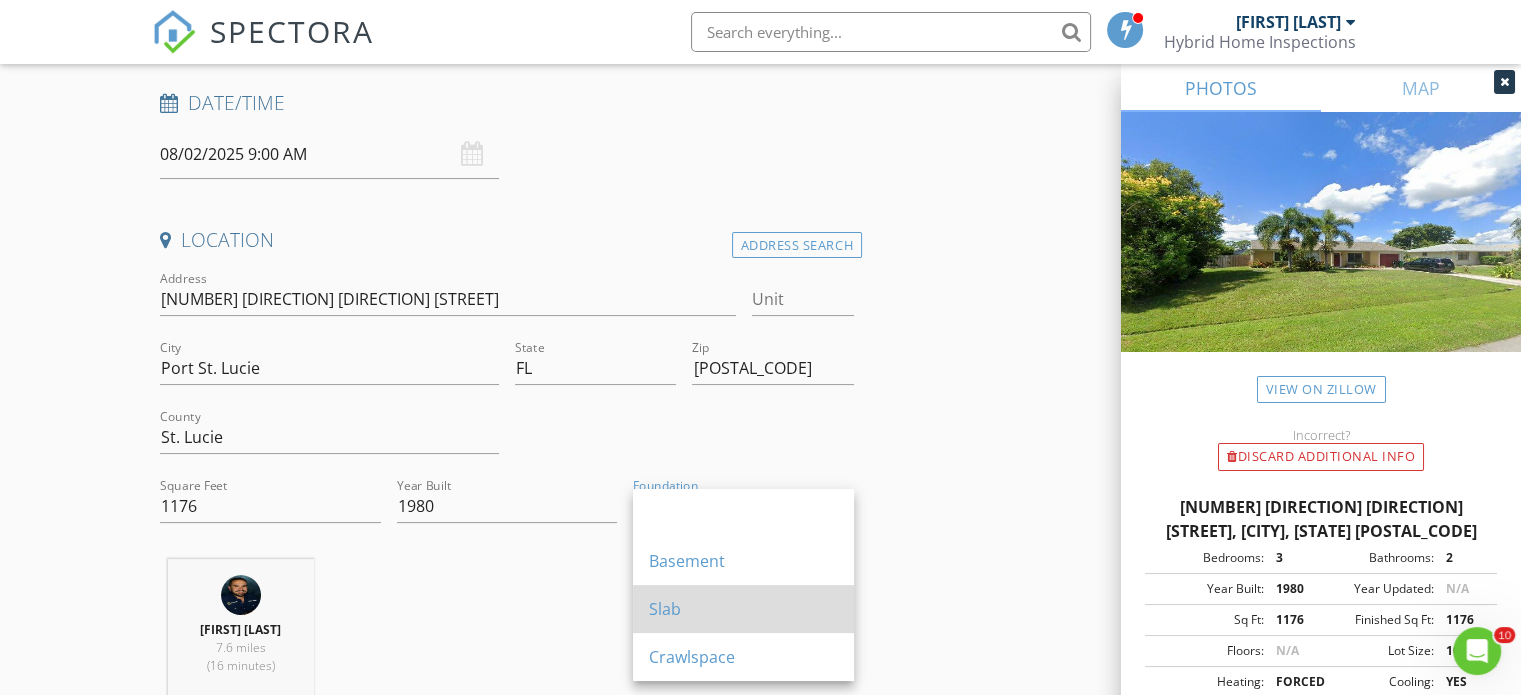 click on "Slab" at bounding box center (743, 609) 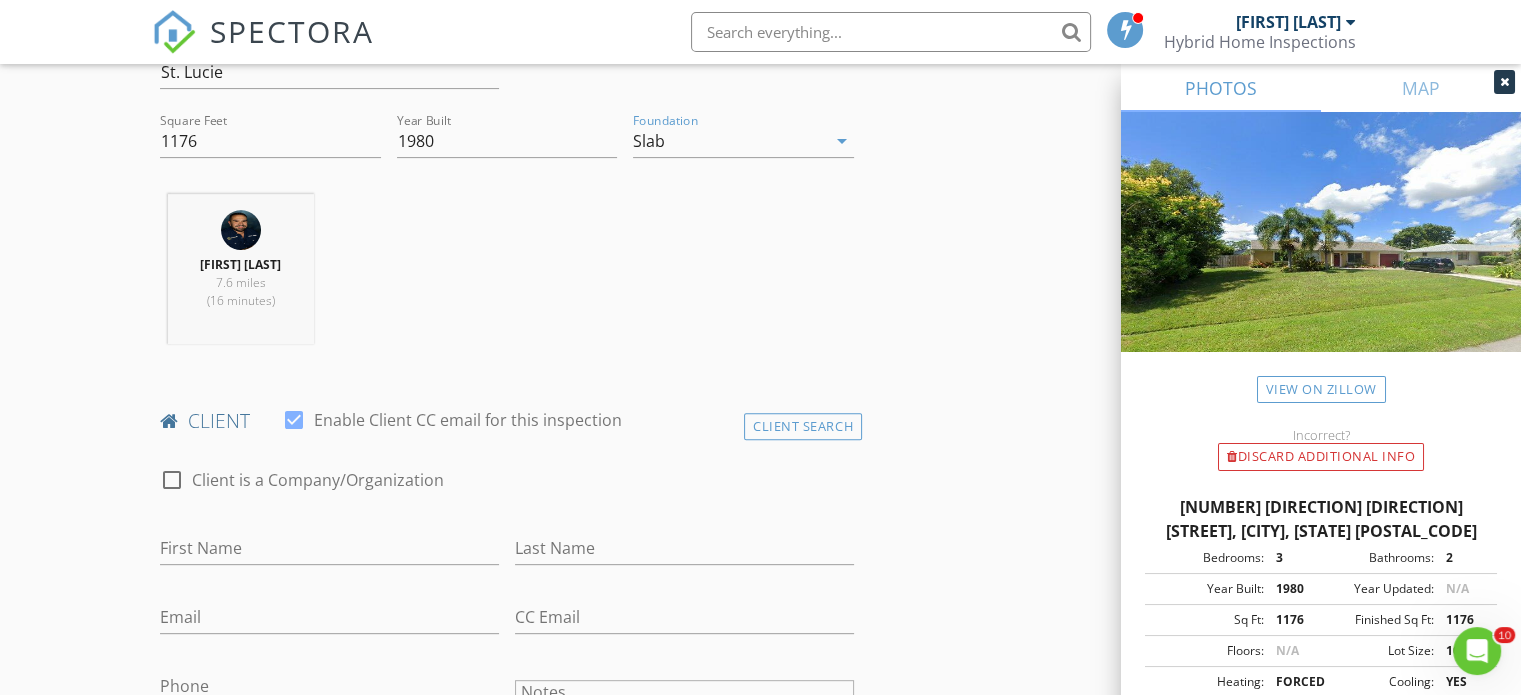 scroll, scrollTop: 700, scrollLeft: 0, axis: vertical 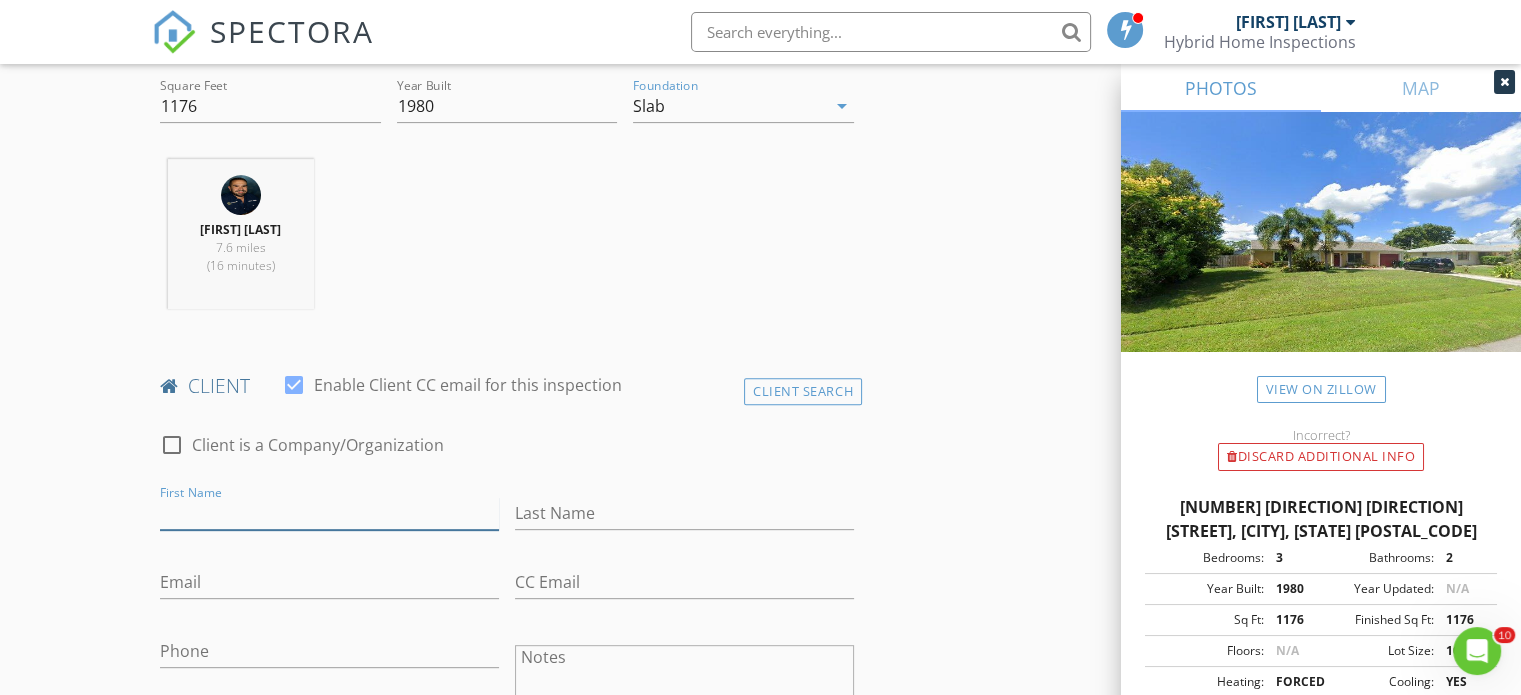 click on "First Name" at bounding box center [329, 513] 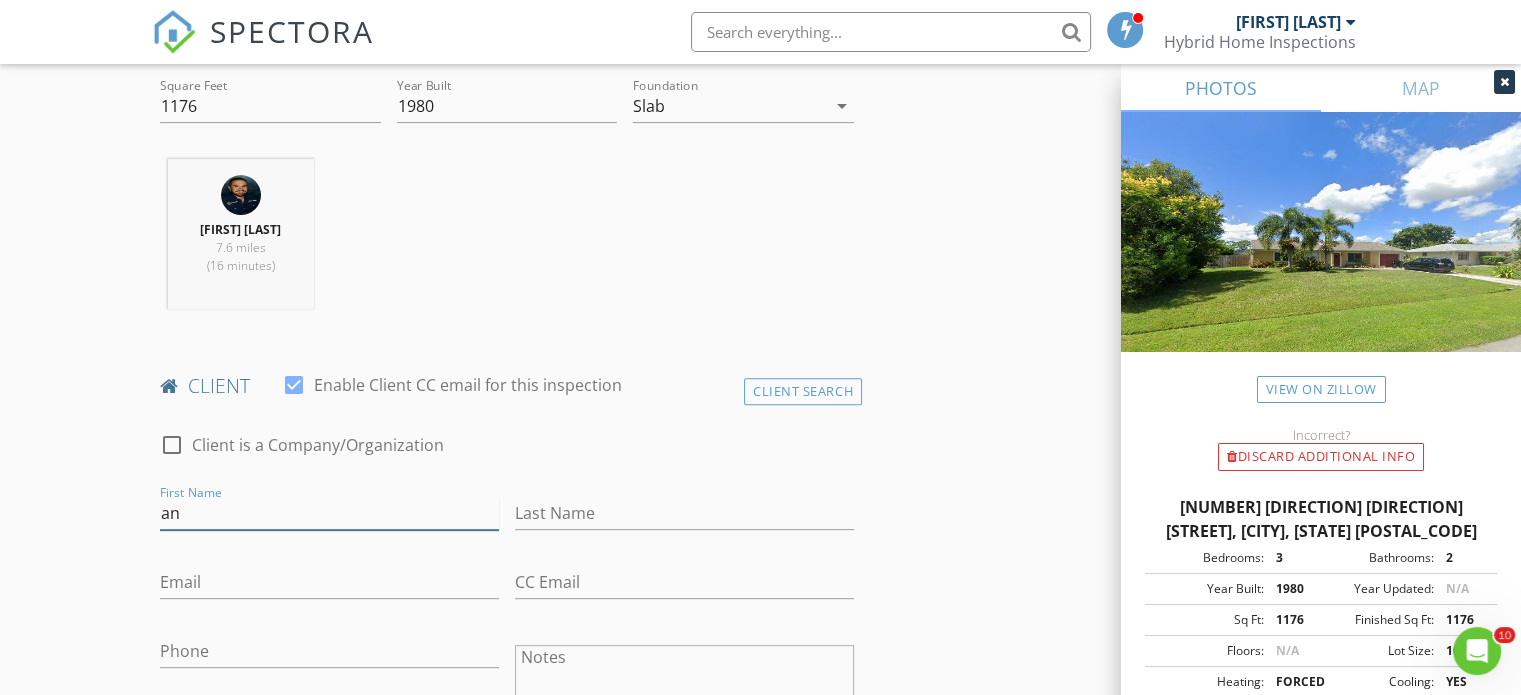 type on "a" 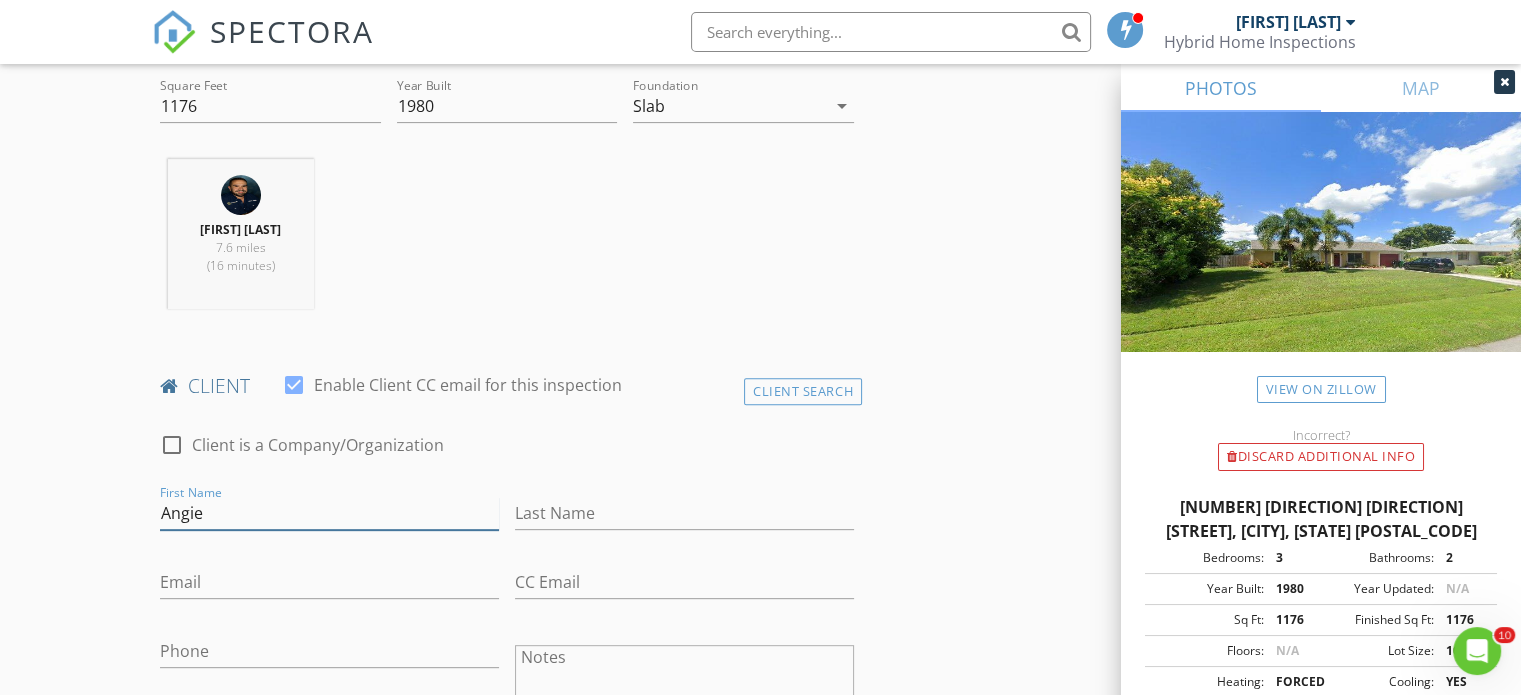 type on "Angie" 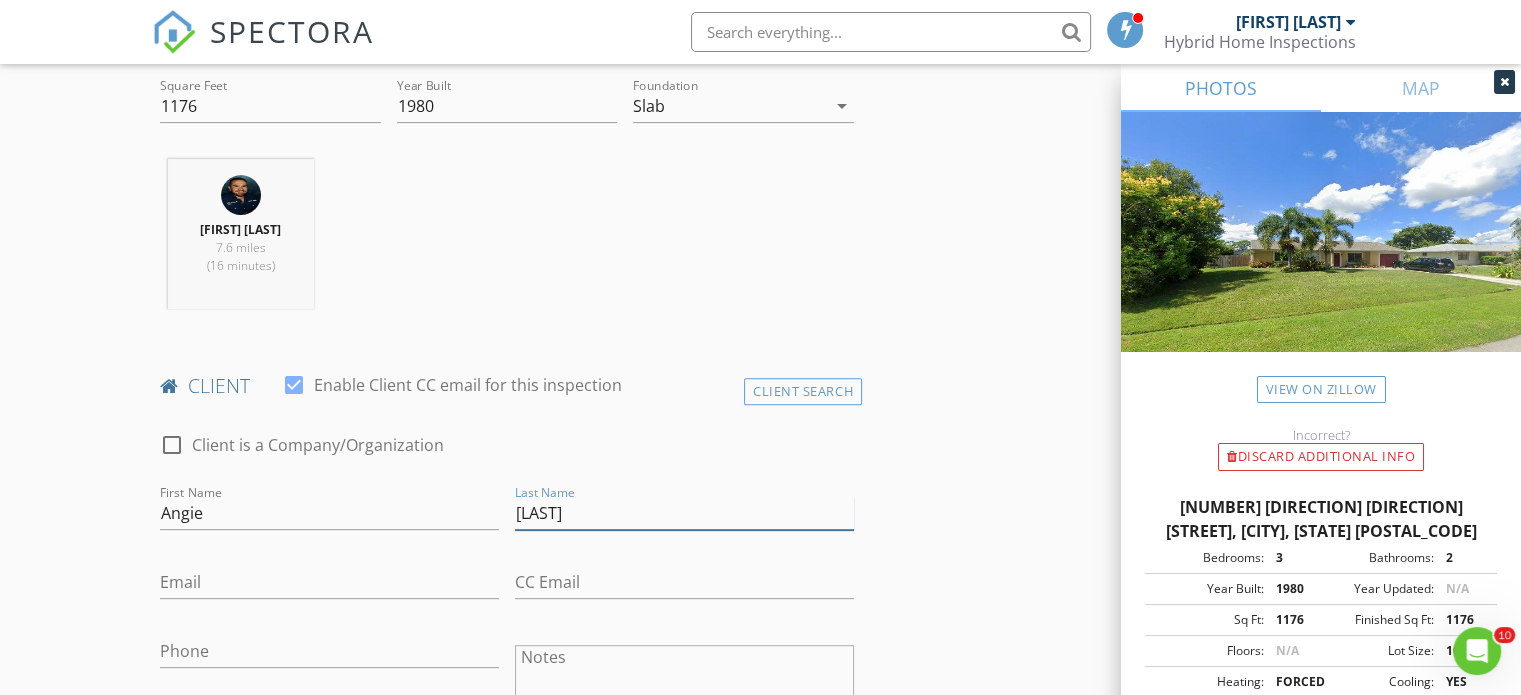 type on "Zimmer" 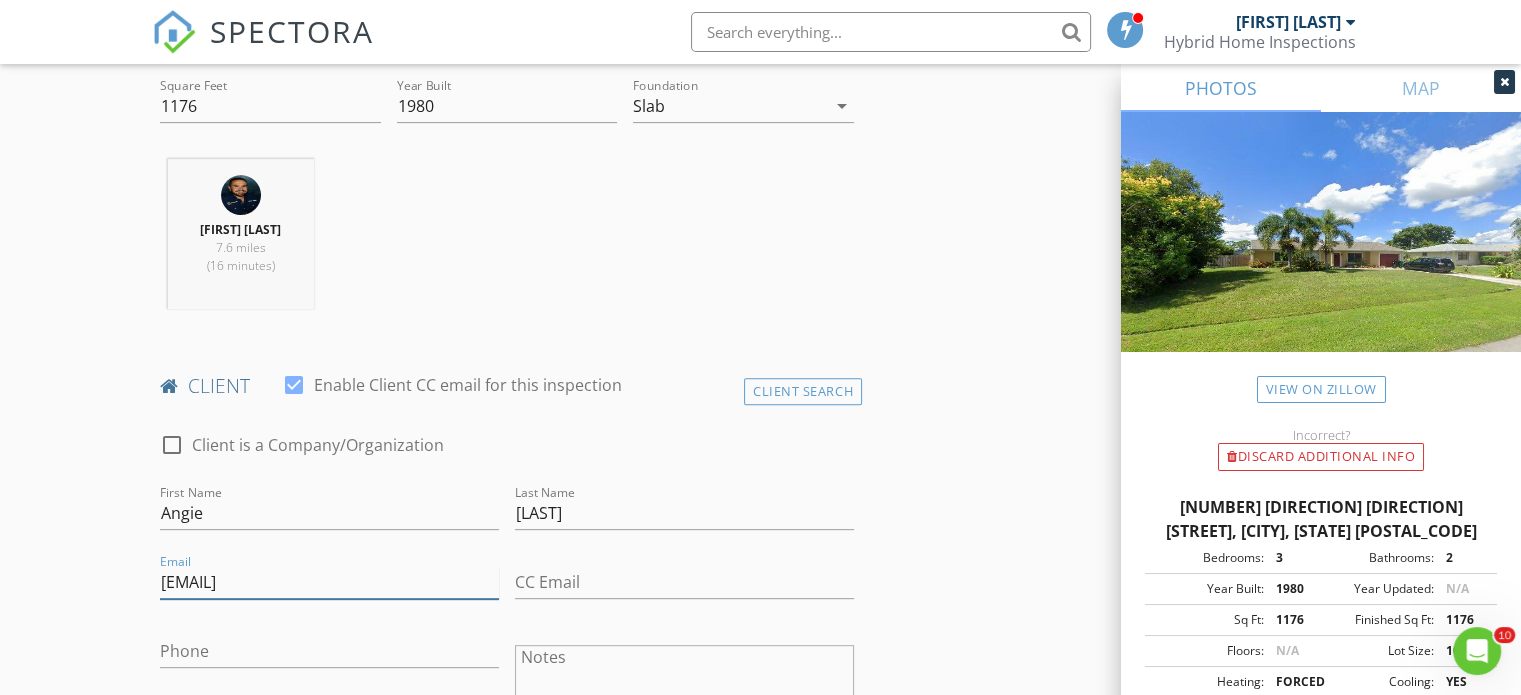 type on "indygirl1123@gmail.com" 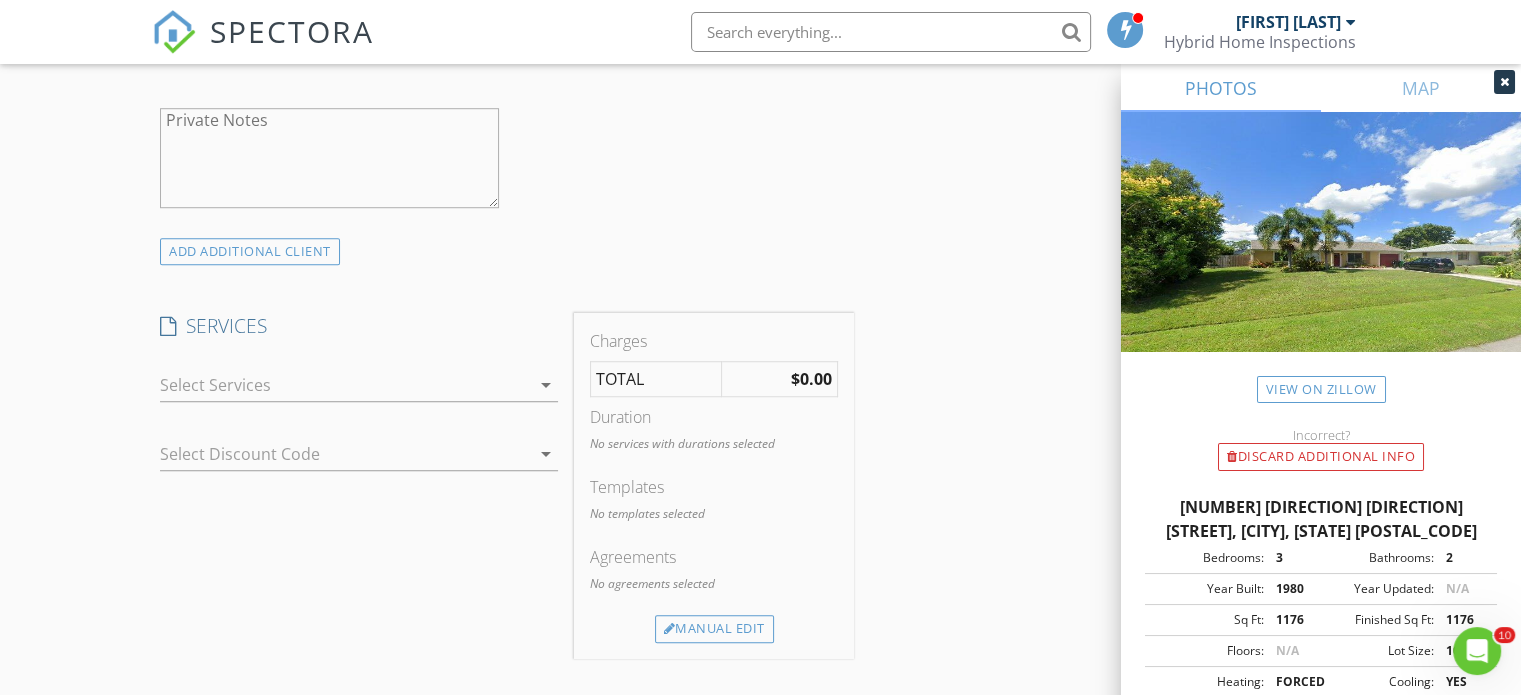 scroll, scrollTop: 1400, scrollLeft: 0, axis: vertical 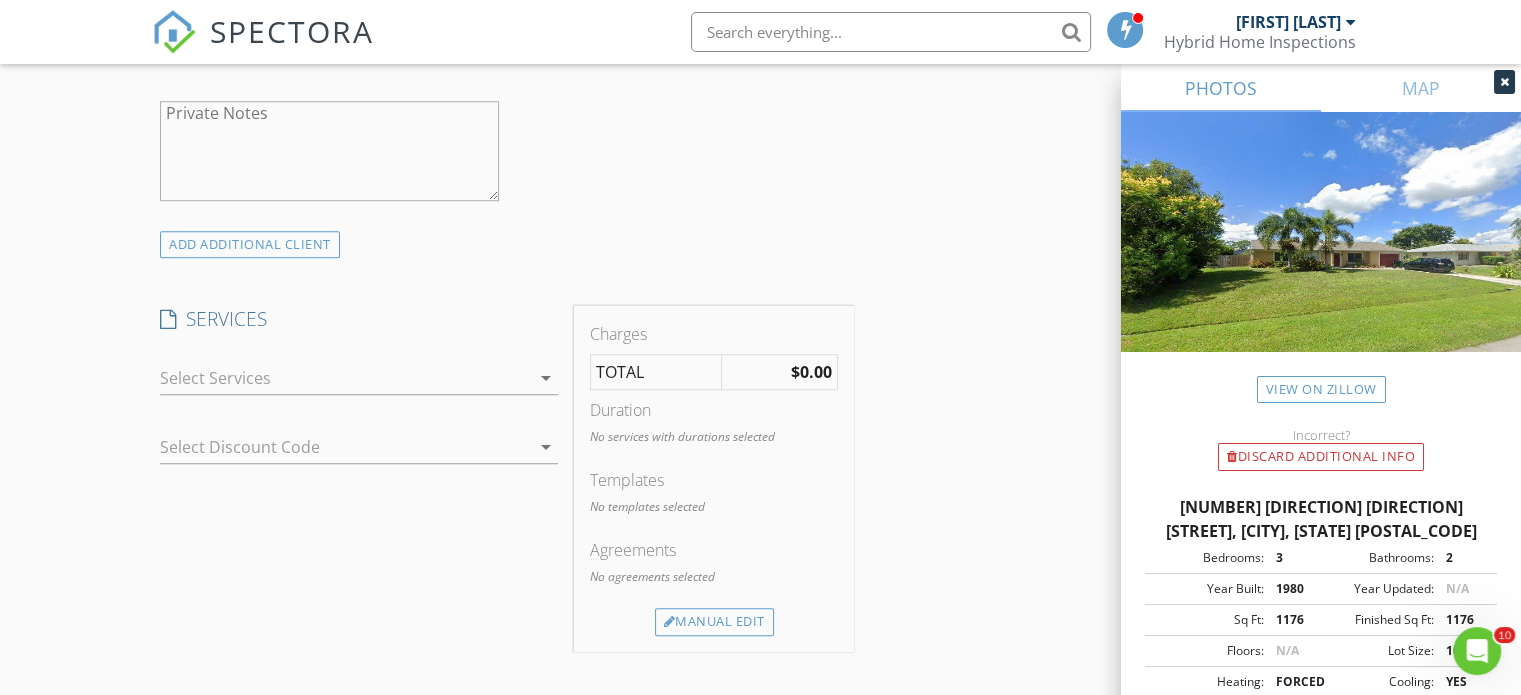 type on "954-865-9767" 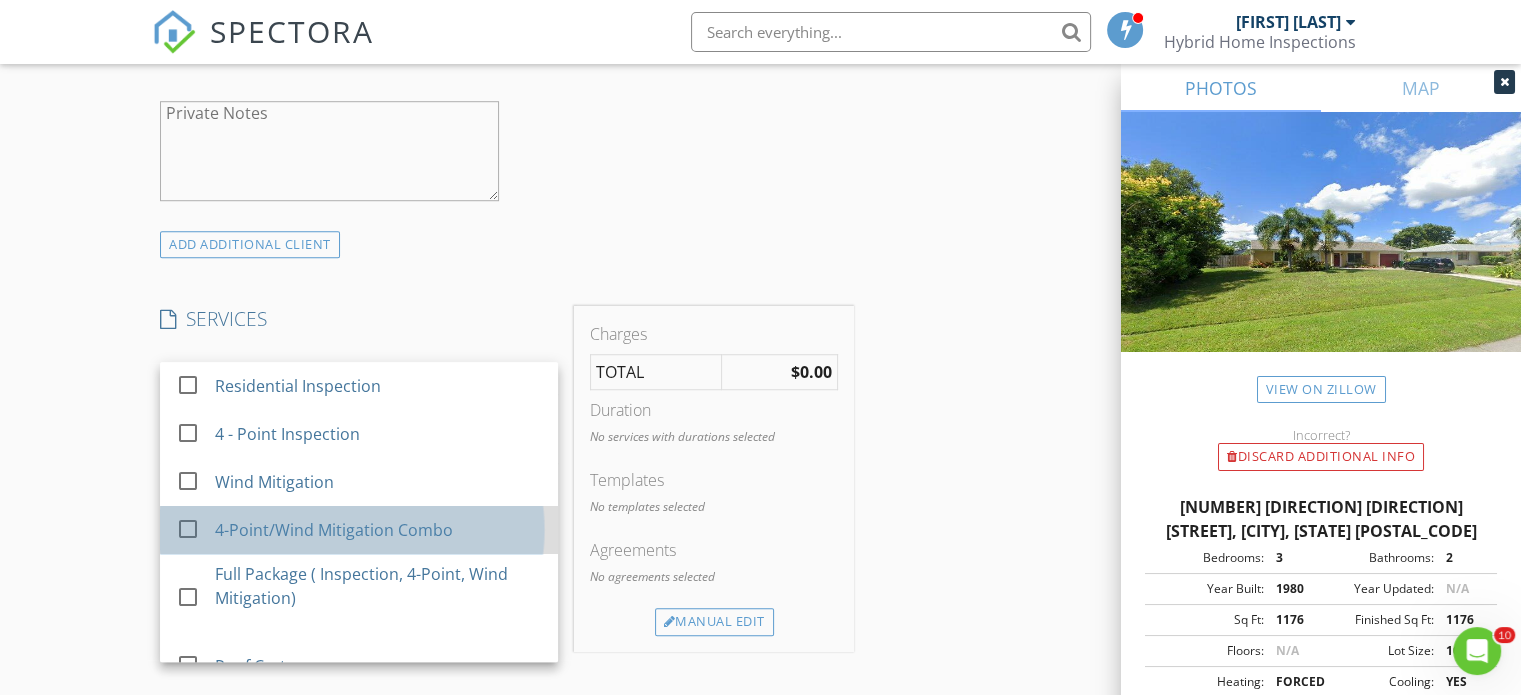 click on "4-Point/Wind Mitigation Combo" at bounding box center [379, 530] 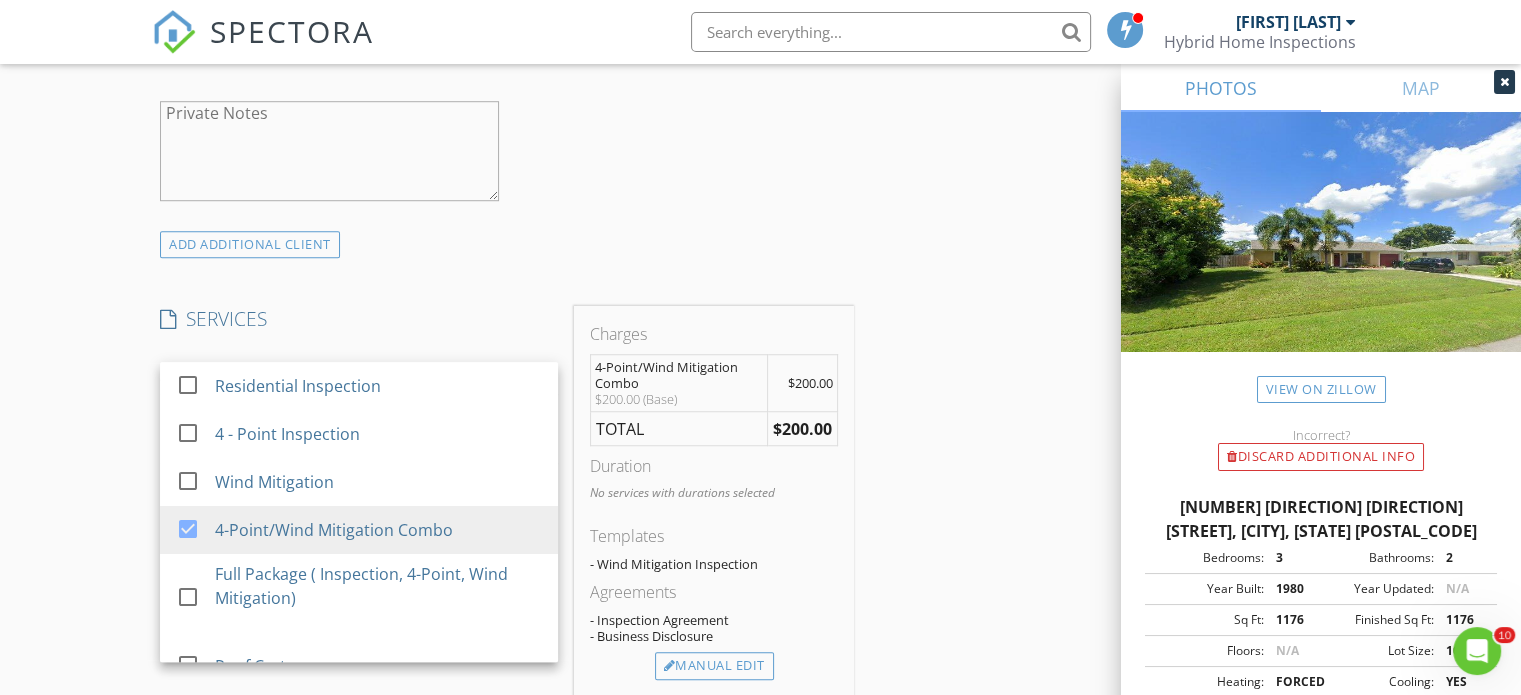 click on "INSPECTOR(S)
check_box   Miles Cardenas   PRIMARY   check_box_outline_blank   Joshua Leavis     Miles Cardenas arrow_drop_down   check_box_outline_blank Miles Cardenas specifically requested
Date/Time
08/02/2025 9:00 AM
Location
Address Search       Address 2142 SE Watercrest St   Unit   City Port St. Lucie   State FL   Zip 34984   County St. Lucie     Square Feet 1176   Year Built 1980   Foundation Slab arrow_drop_down     Miles Cardenas     7.6 miles     (16 minutes)
client
check_box Enable Client CC email for this inspection   Client Search     check_box_outline_blank Client is a Company/Organization     First Name Angie   Last Name Zimmer   Email indygirl1123@gmail.com   CC Email   Phone 954-865-9767           Notes   Private Notes
ADD ADDITIONAL client
SERVICES" at bounding box center (507, 547) 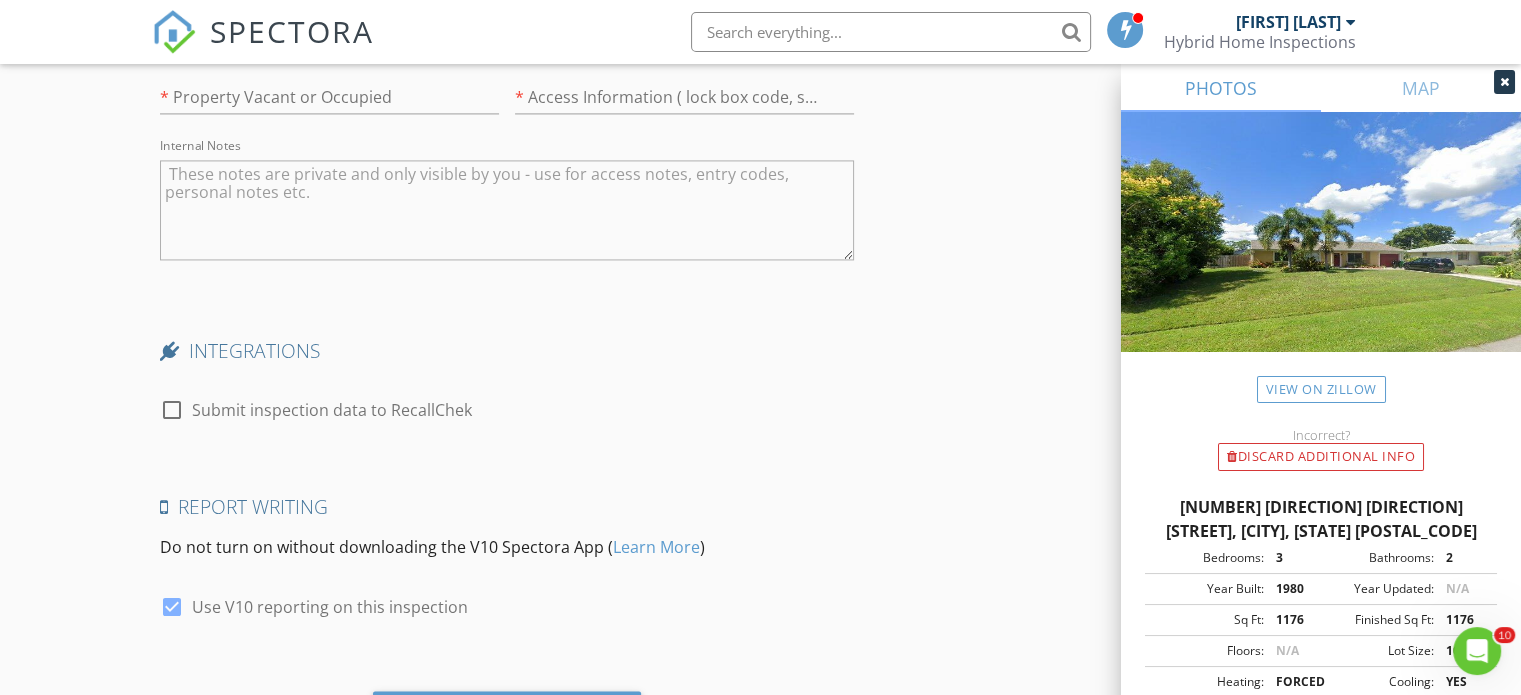 scroll, scrollTop: 3128, scrollLeft: 0, axis: vertical 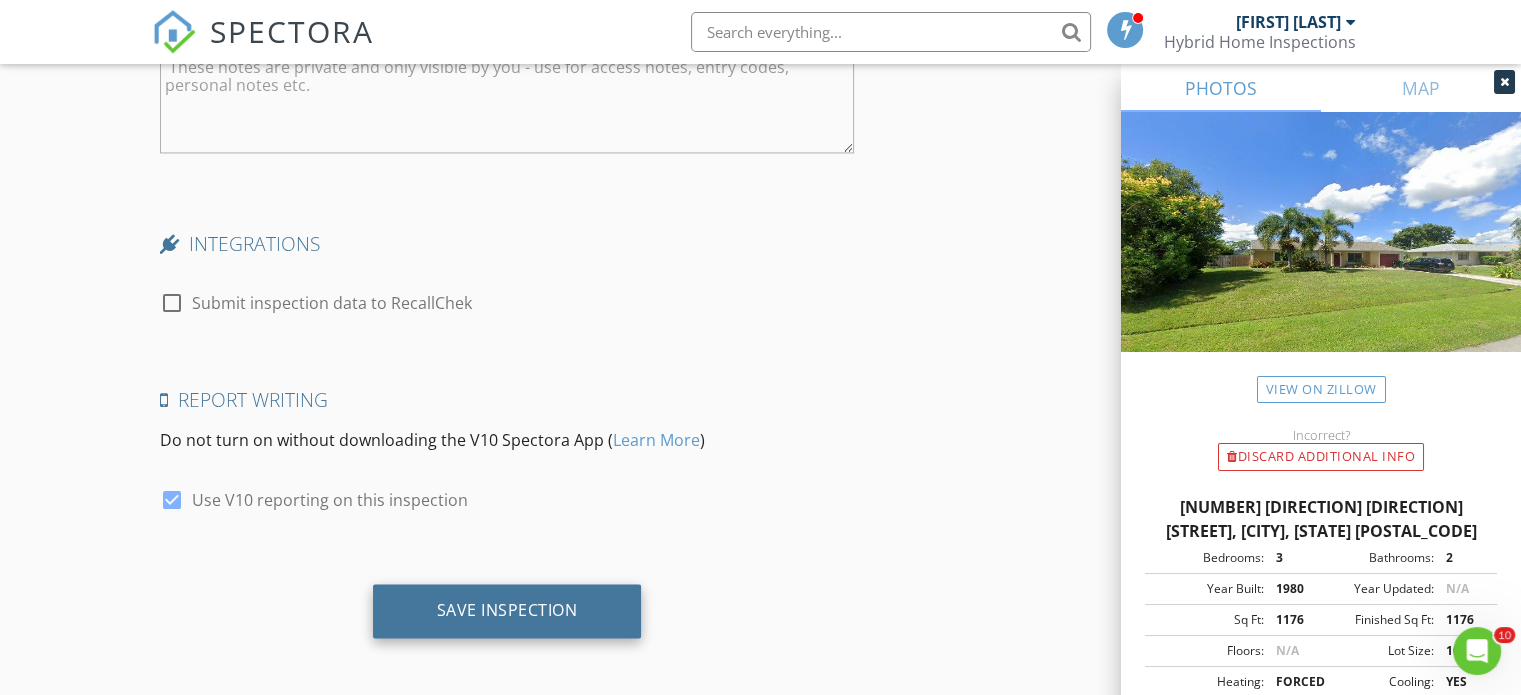 click on "Save Inspection" at bounding box center (507, 610) 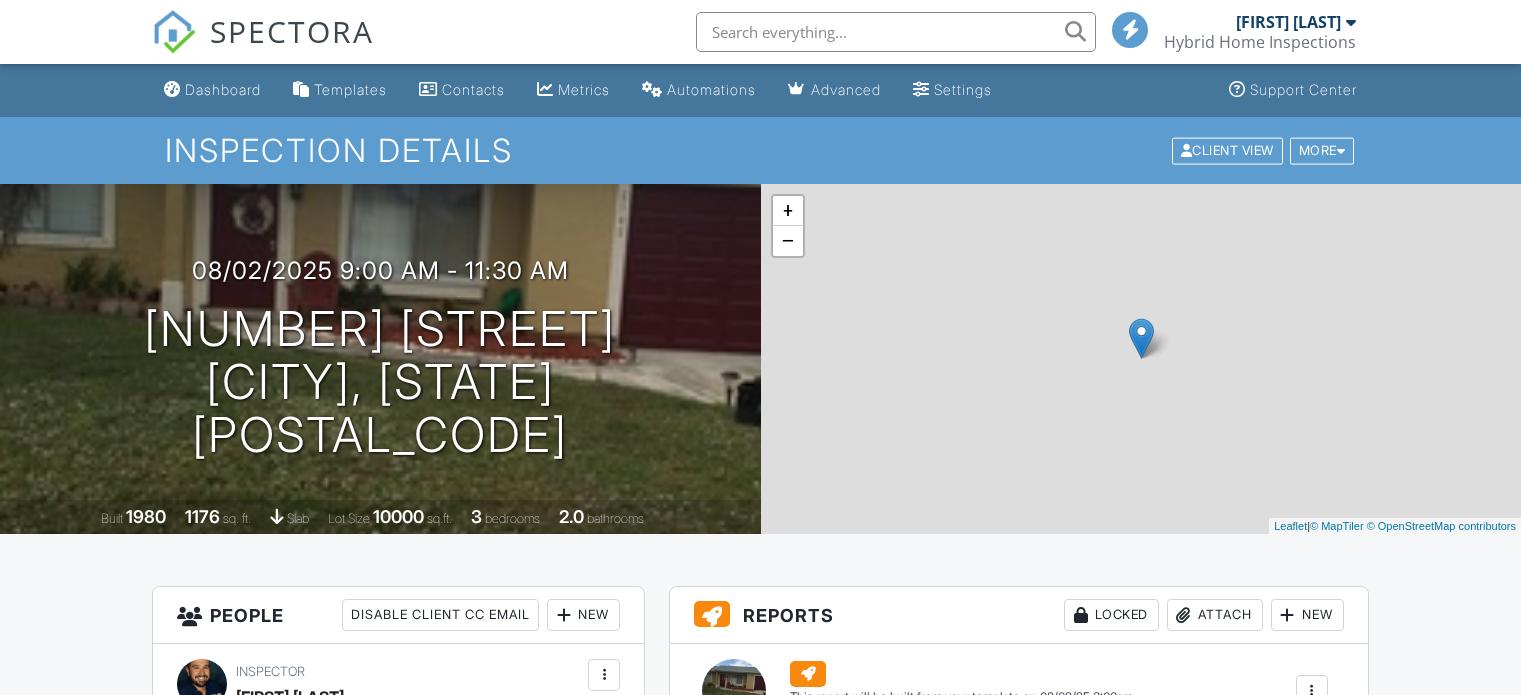 scroll, scrollTop: 0, scrollLeft: 0, axis: both 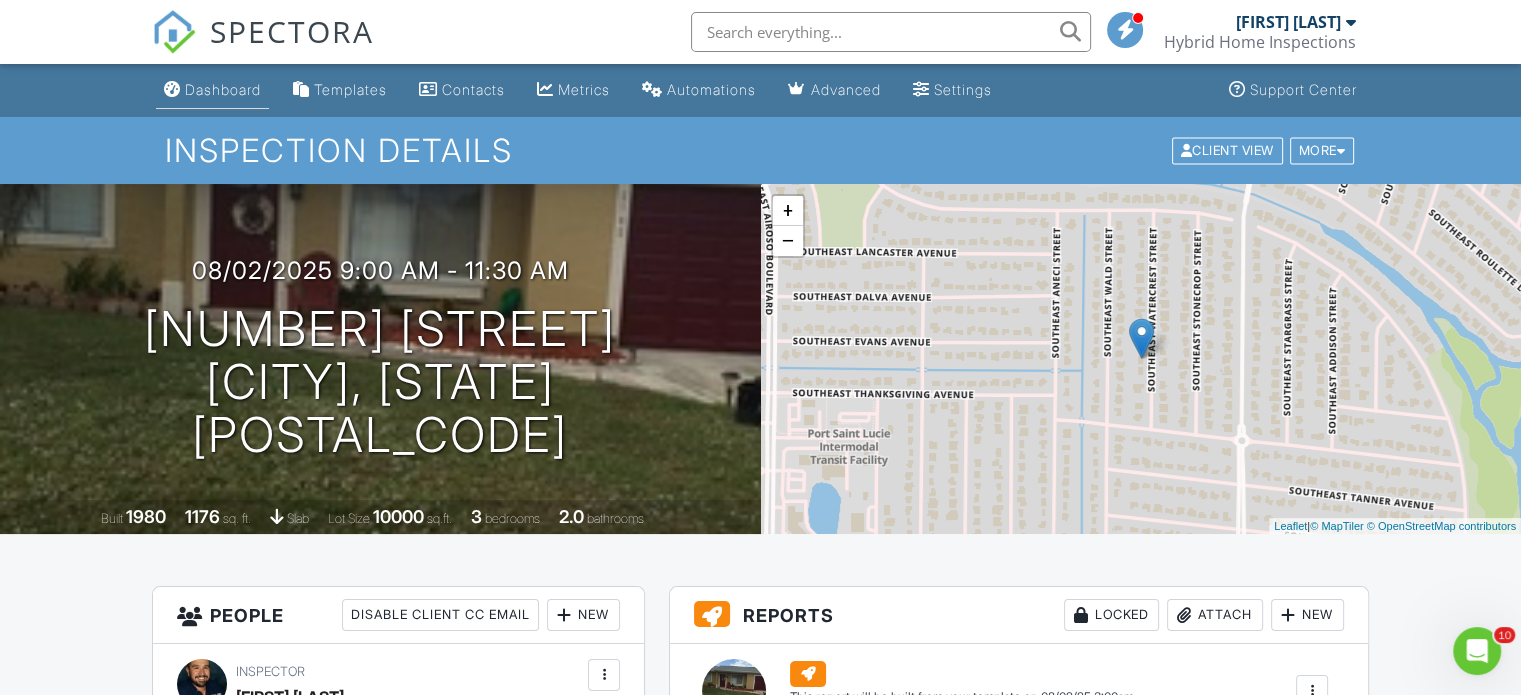 click on "Dashboard" at bounding box center (212, 90) 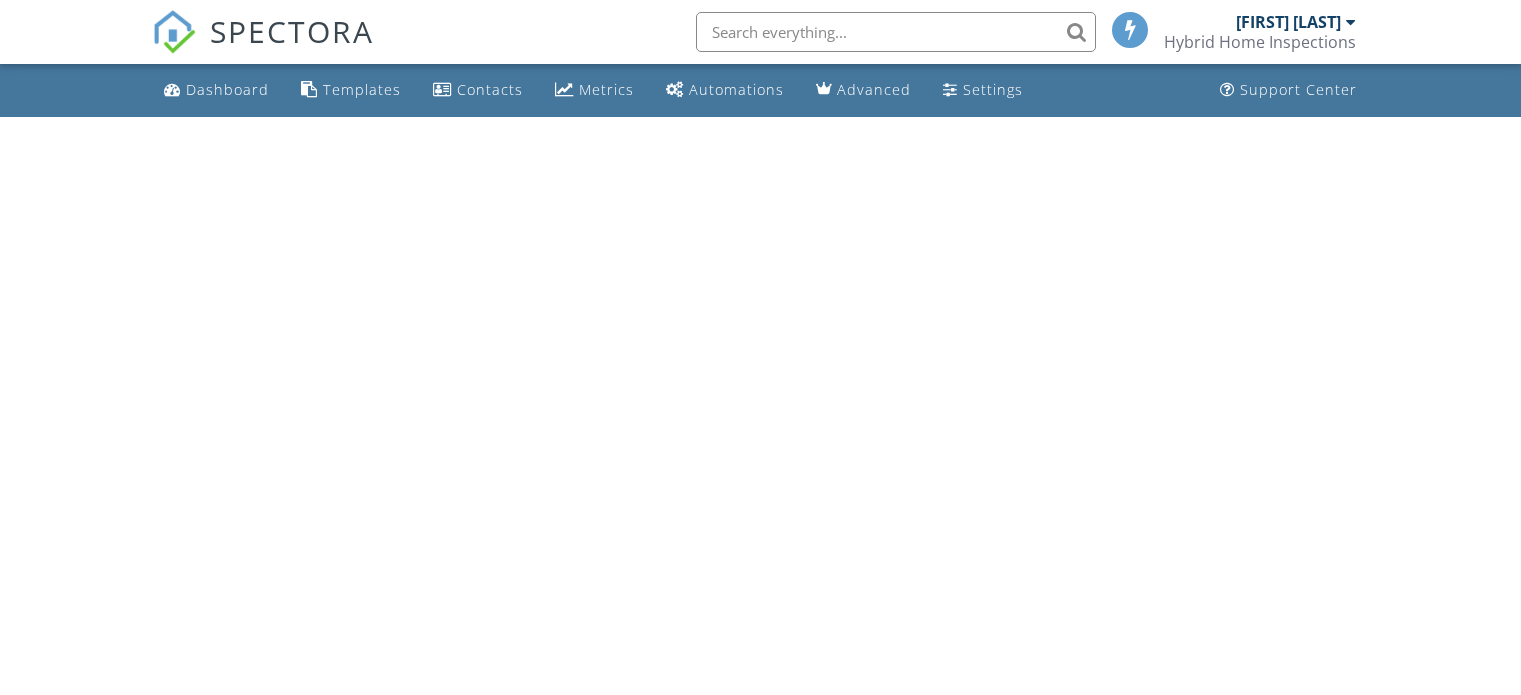 scroll, scrollTop: 0, scrollLeft: 0, axis: both 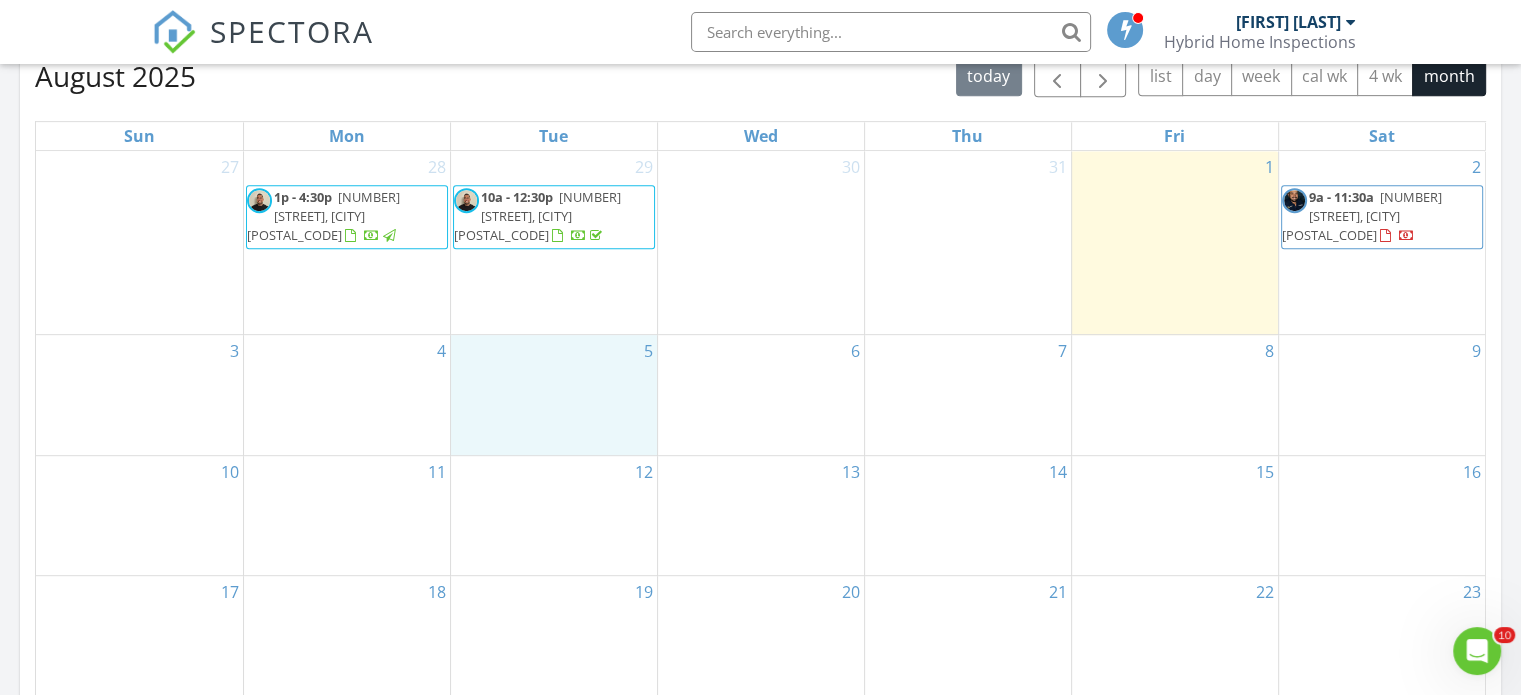 click on "5" at bounding box center (554, 394) 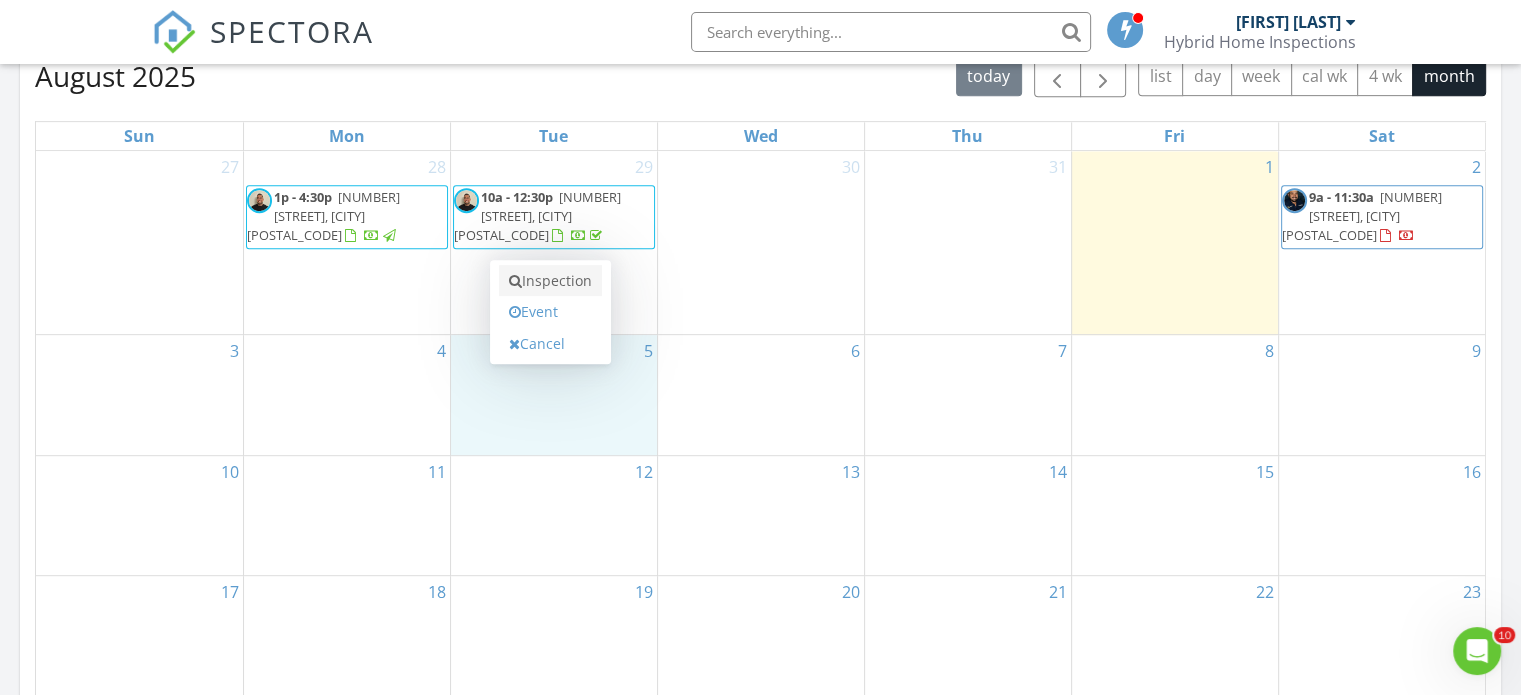 click on "Inspection" at bounding box center (550, 281) 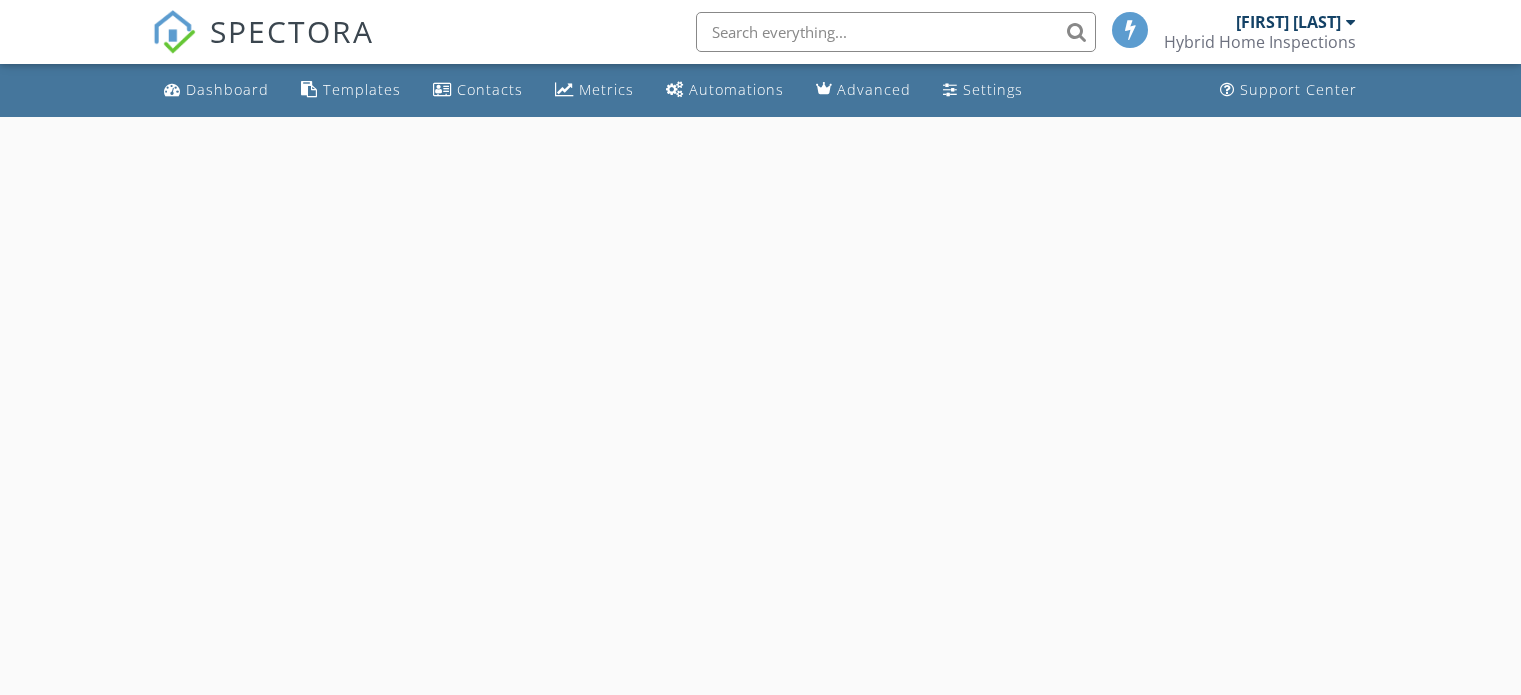 scroll, scrollTop: 0, scrollLeft: 0, axis: both 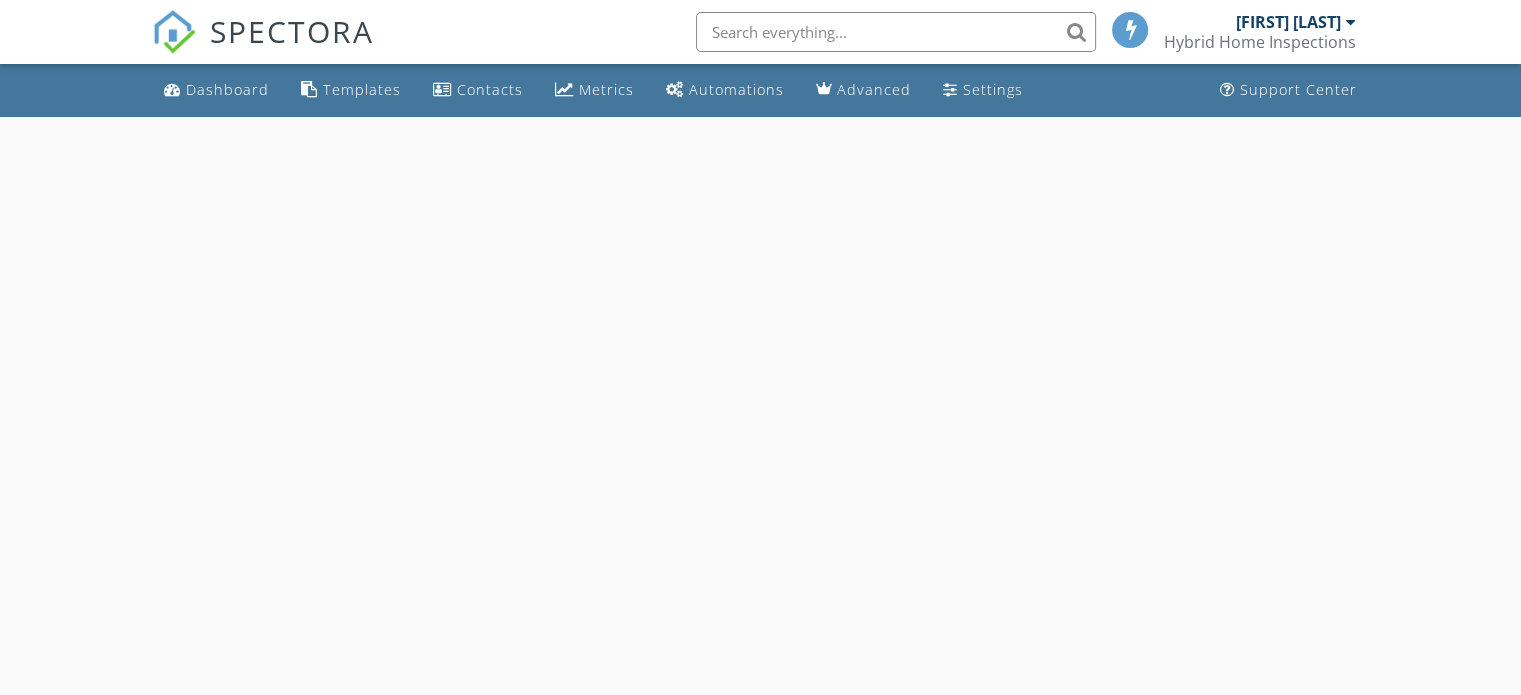 select on "7" 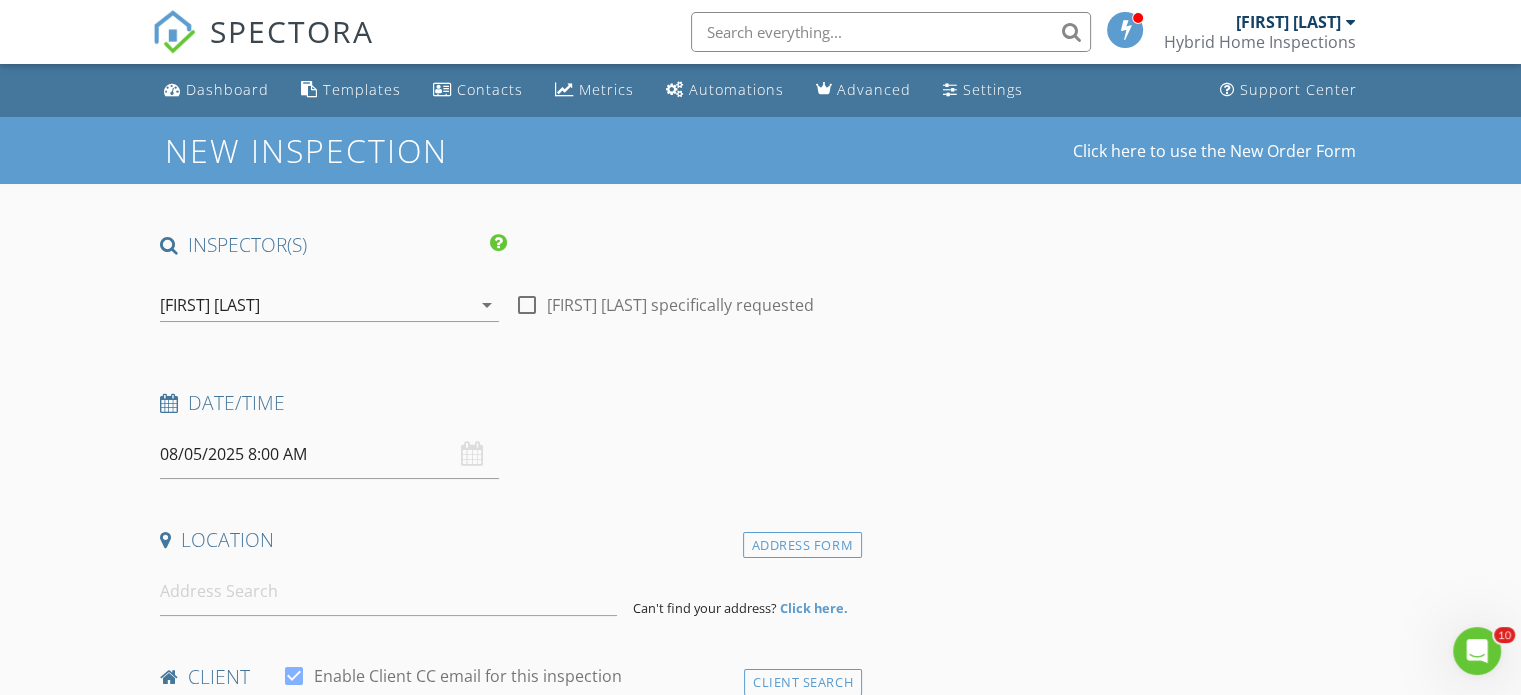 scroll, scrollTop: 0, scrollLeft: 0, axis: both 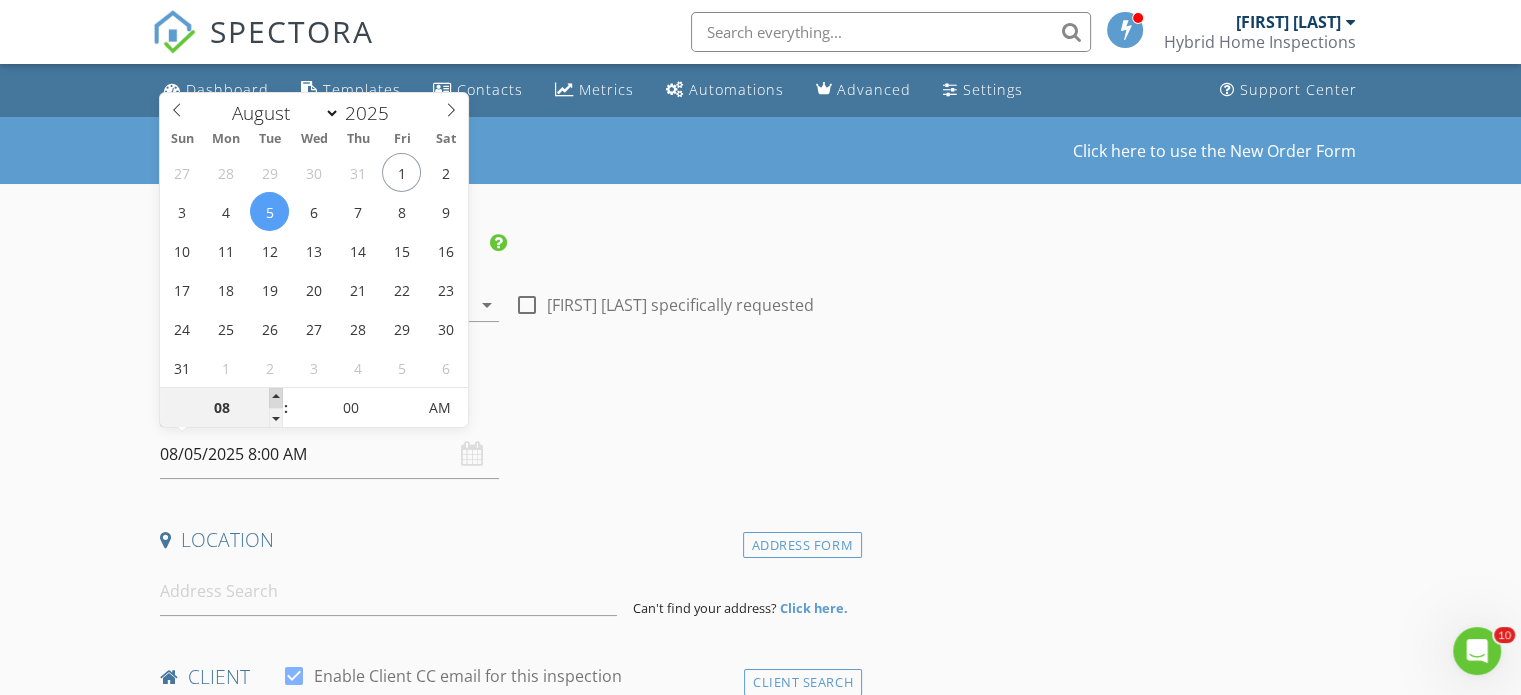 type on "09" 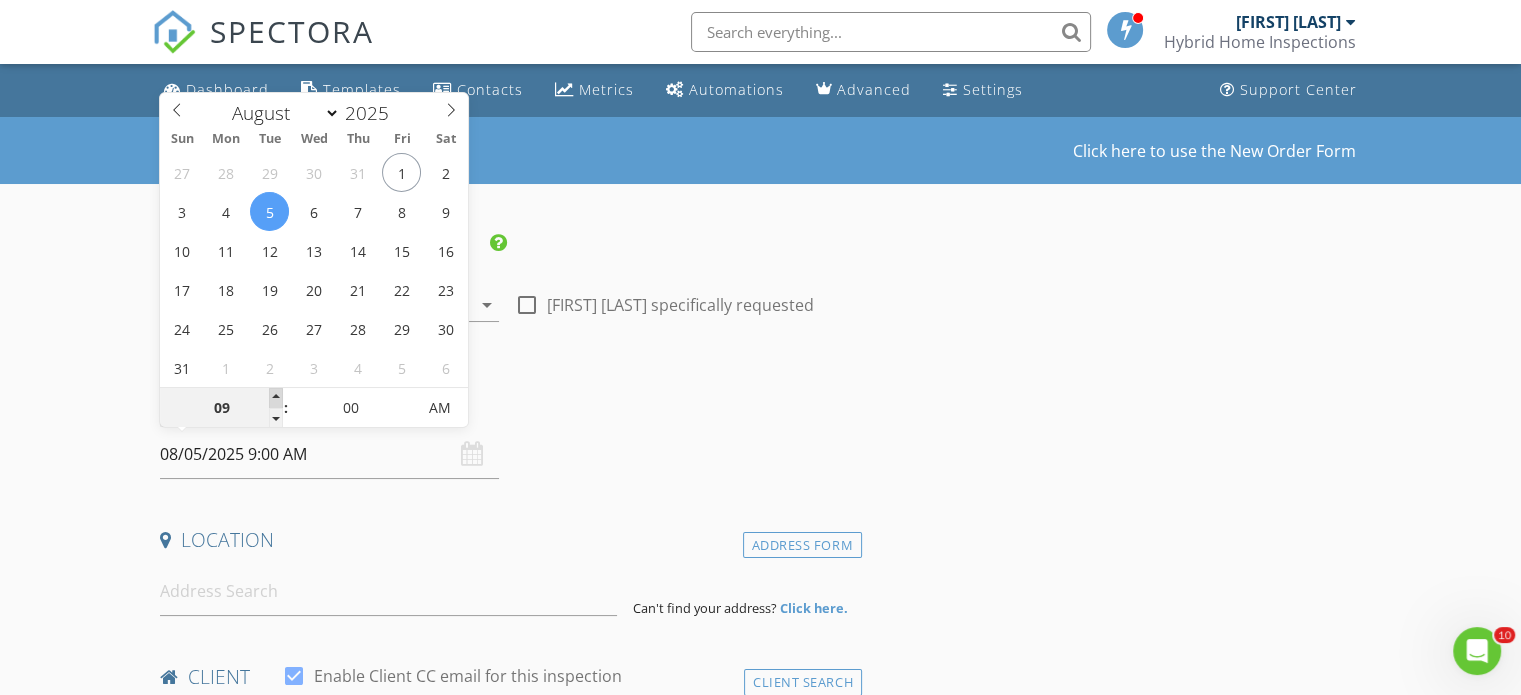 click at bounding box center [276, 398] 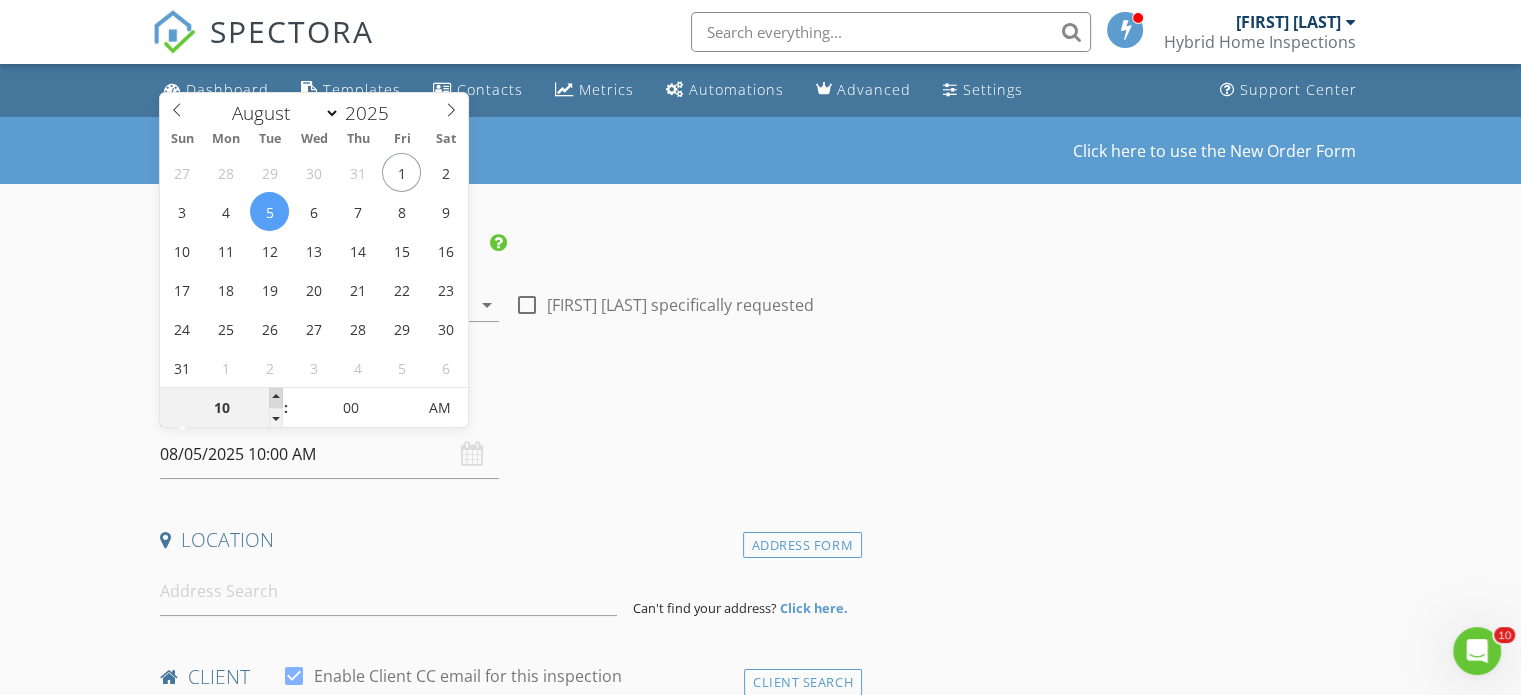 click at bounding box center (276, 398) 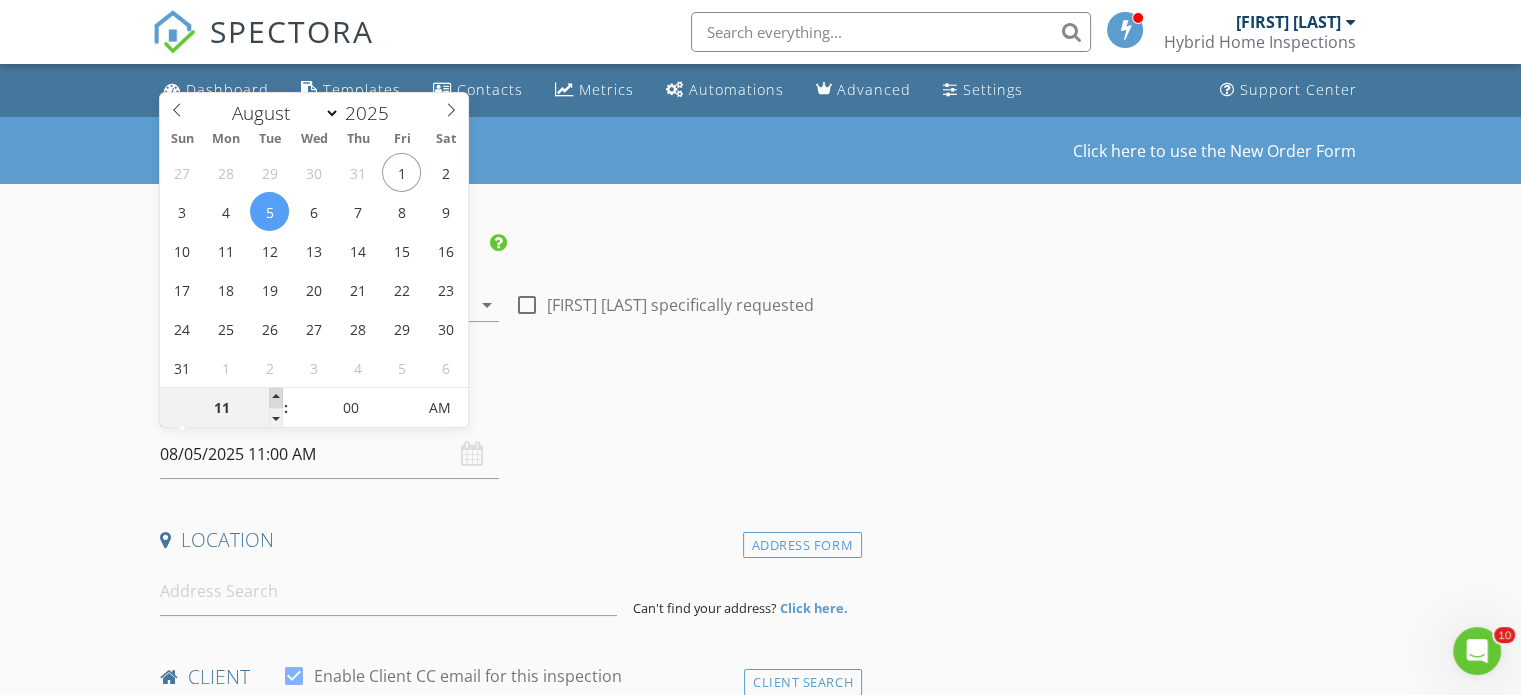 click at bounding box center (276, 398) 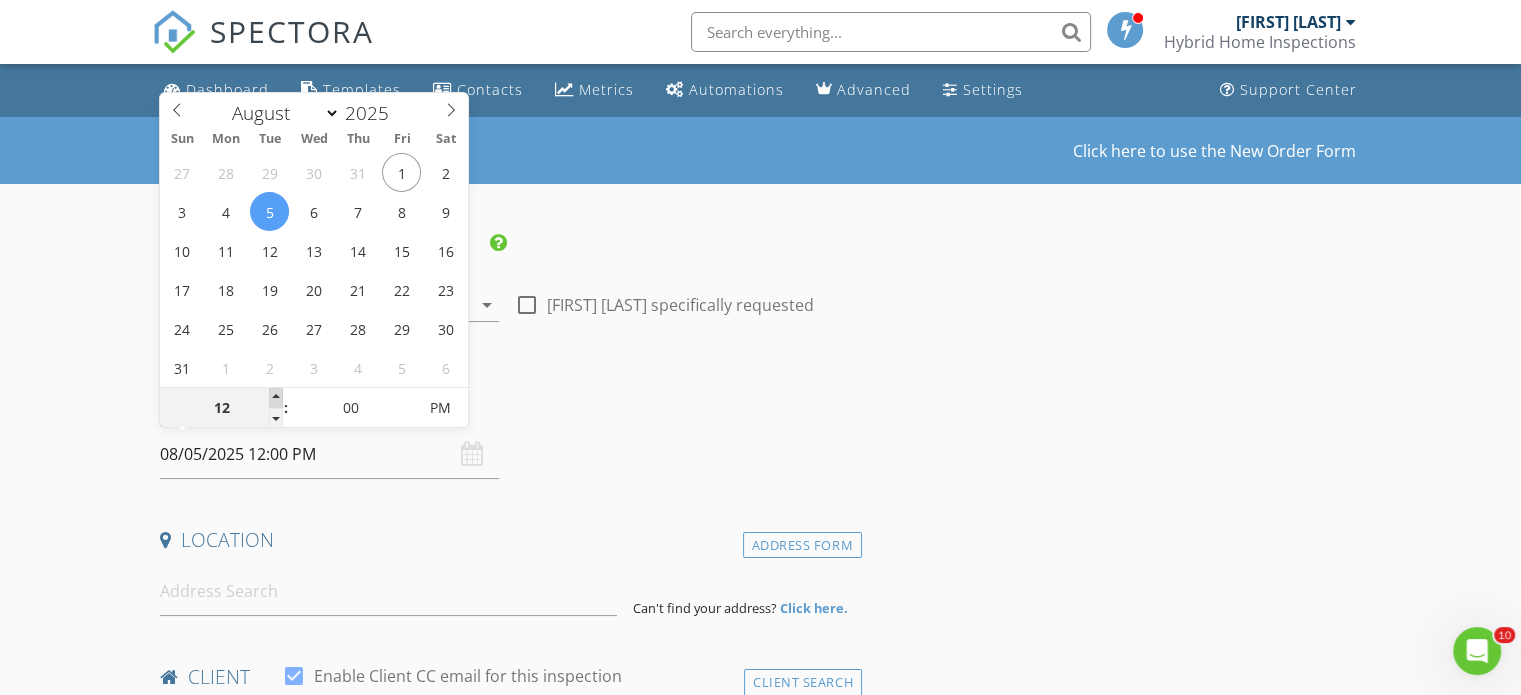 click at bounding box center [276, 398] 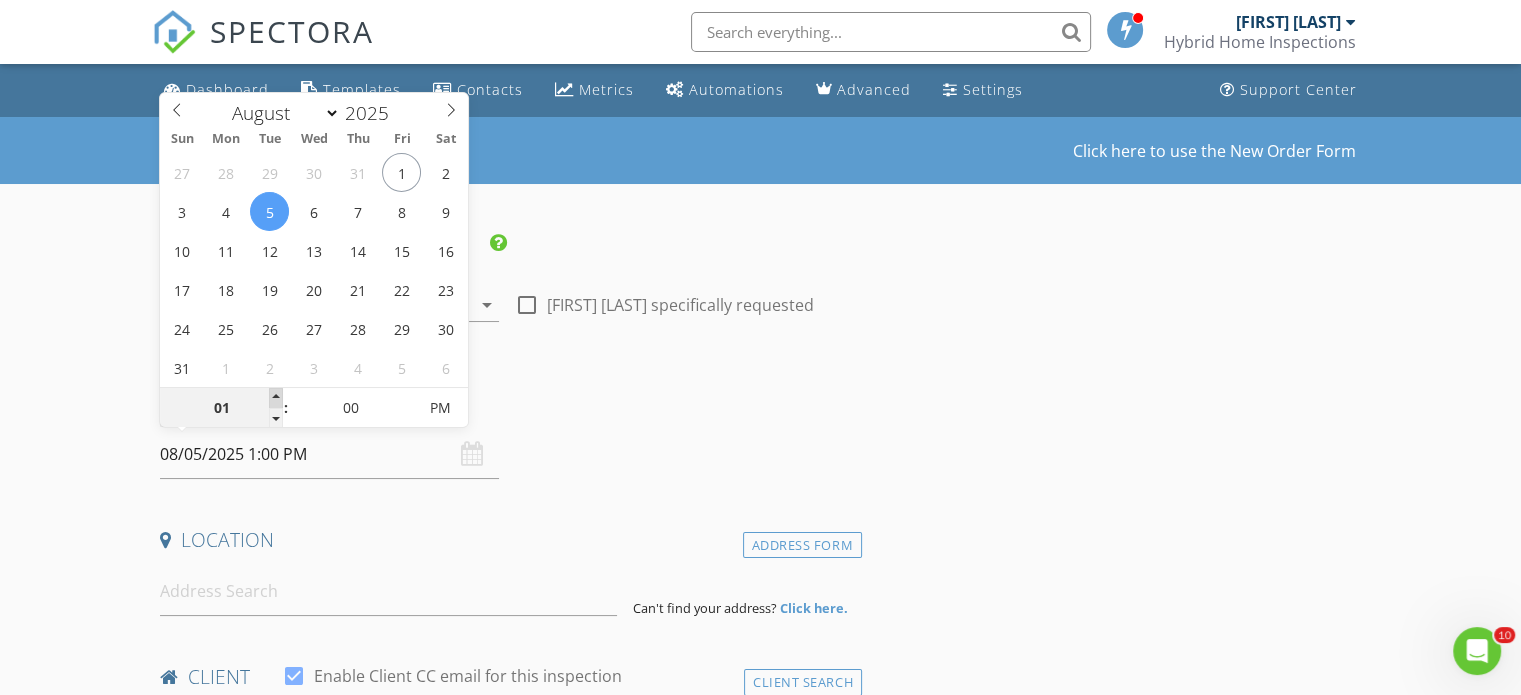 click at bounding box center (276, 398) 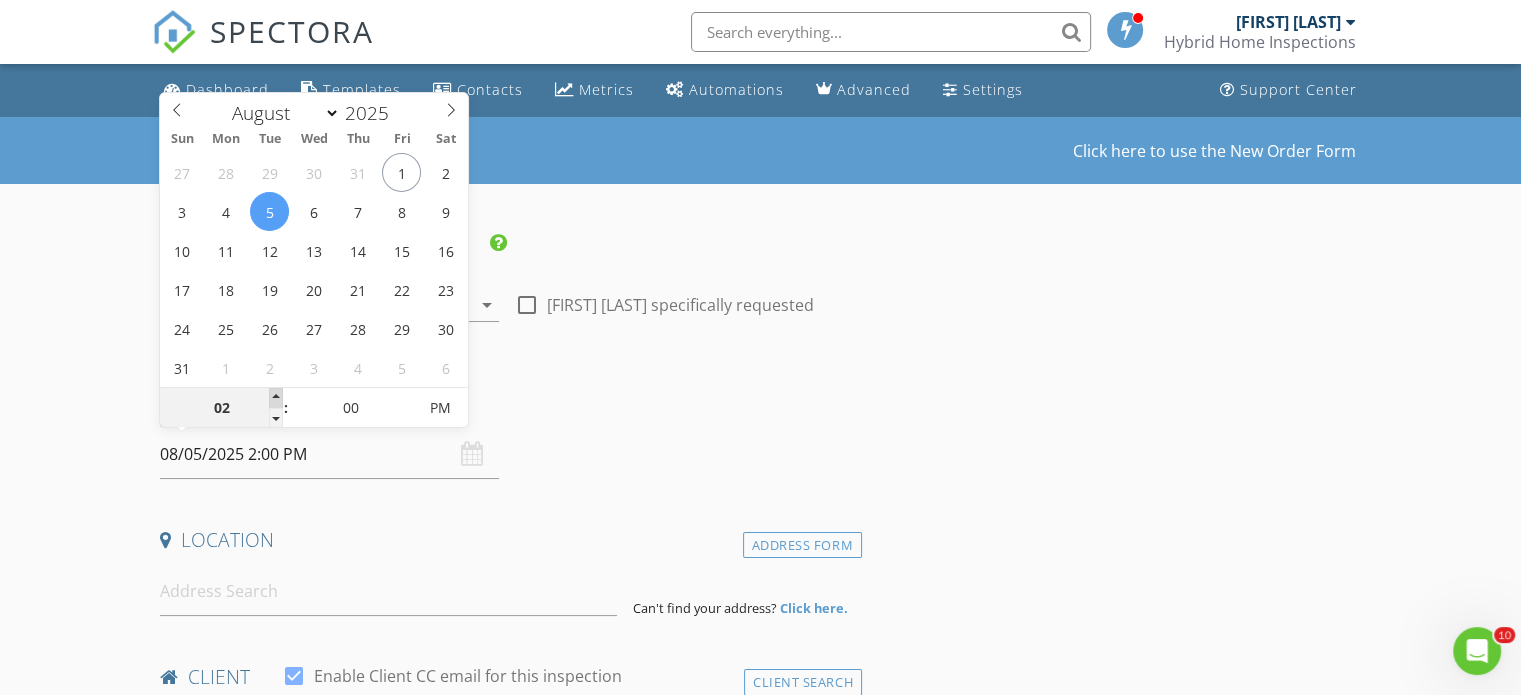 click at bounding box center [276, 398] 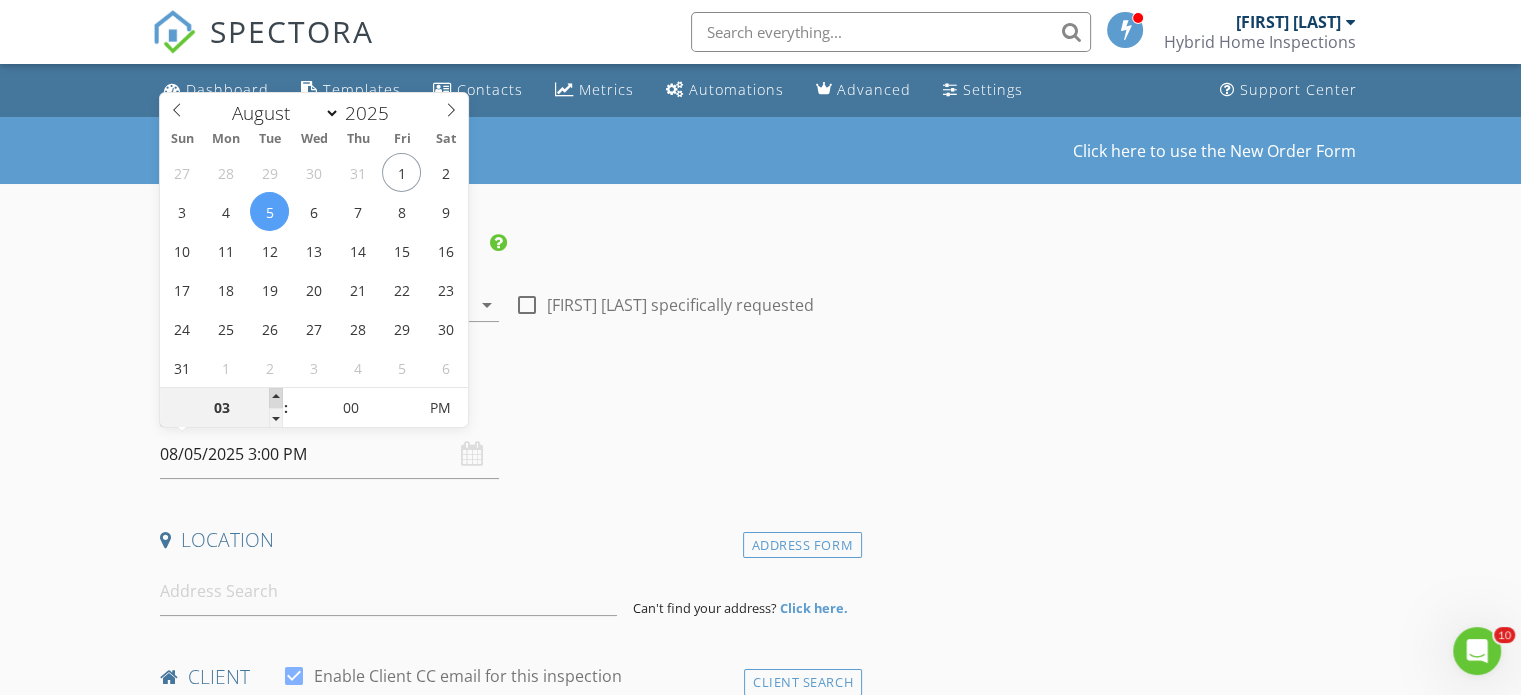 click at bounding box center (276, 398) 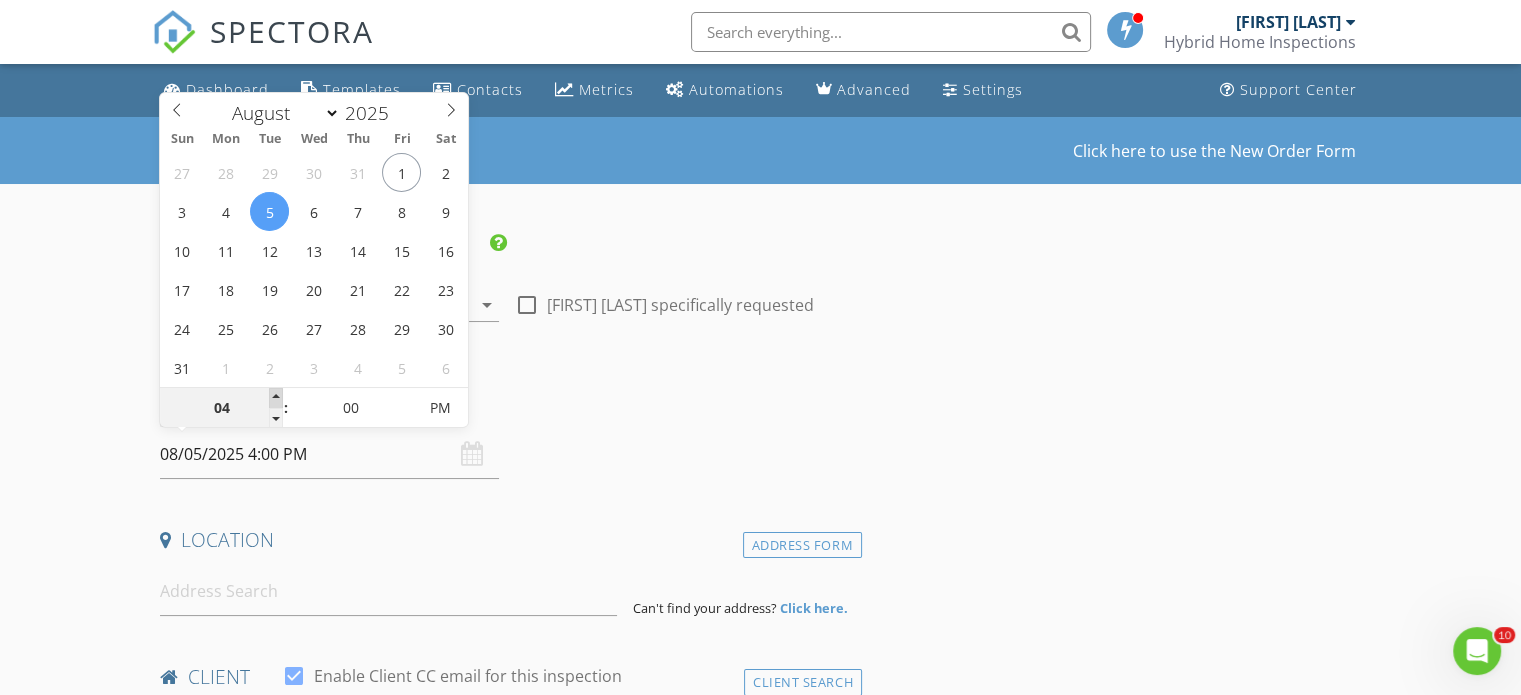click at bounding box center [276, 398] 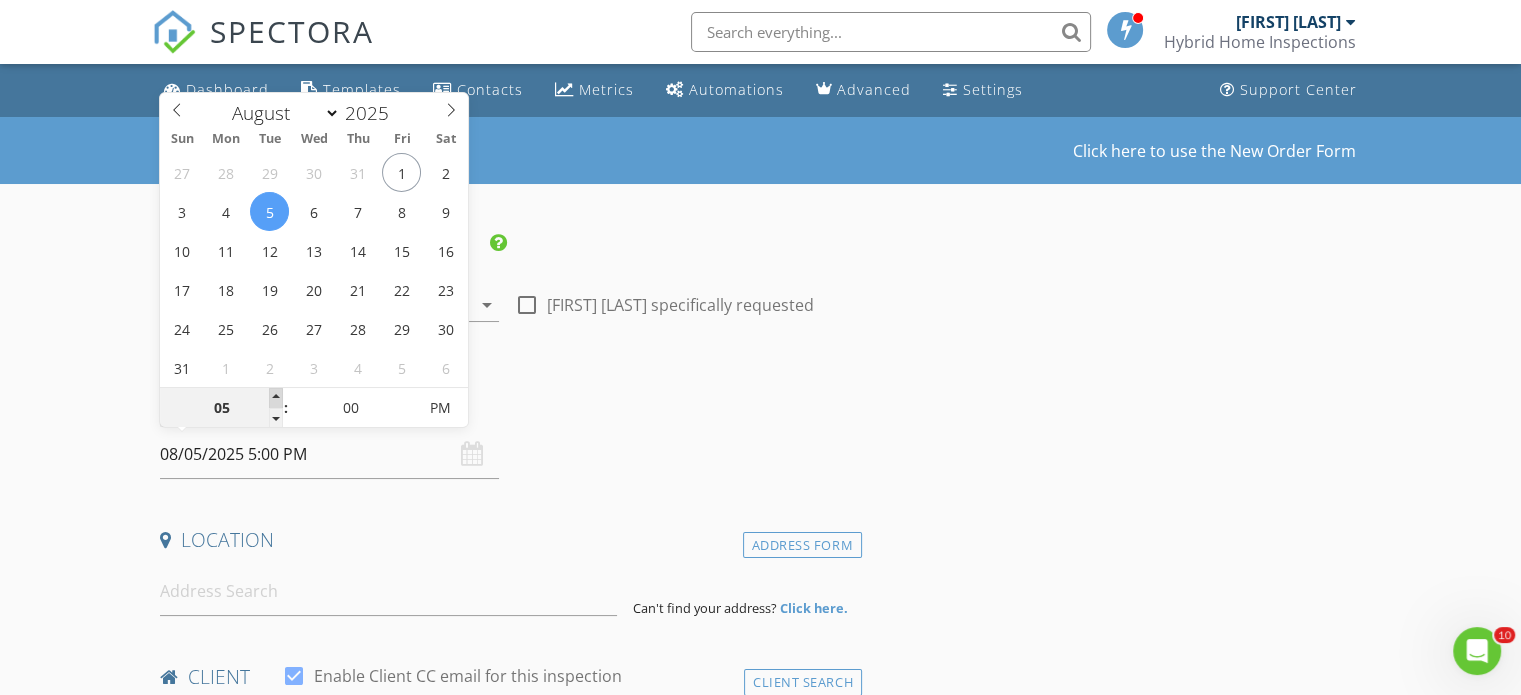 click at bounding box center [276, 398] 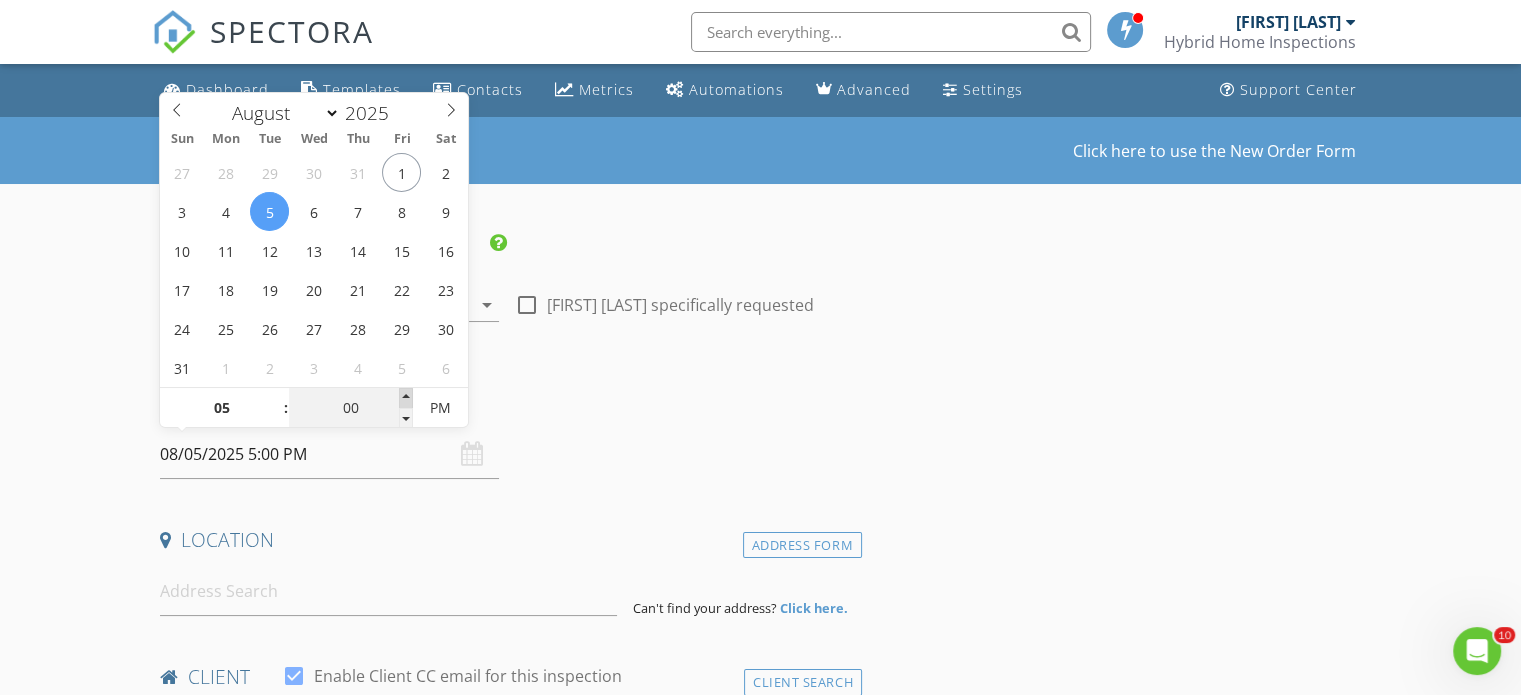 type on "05" 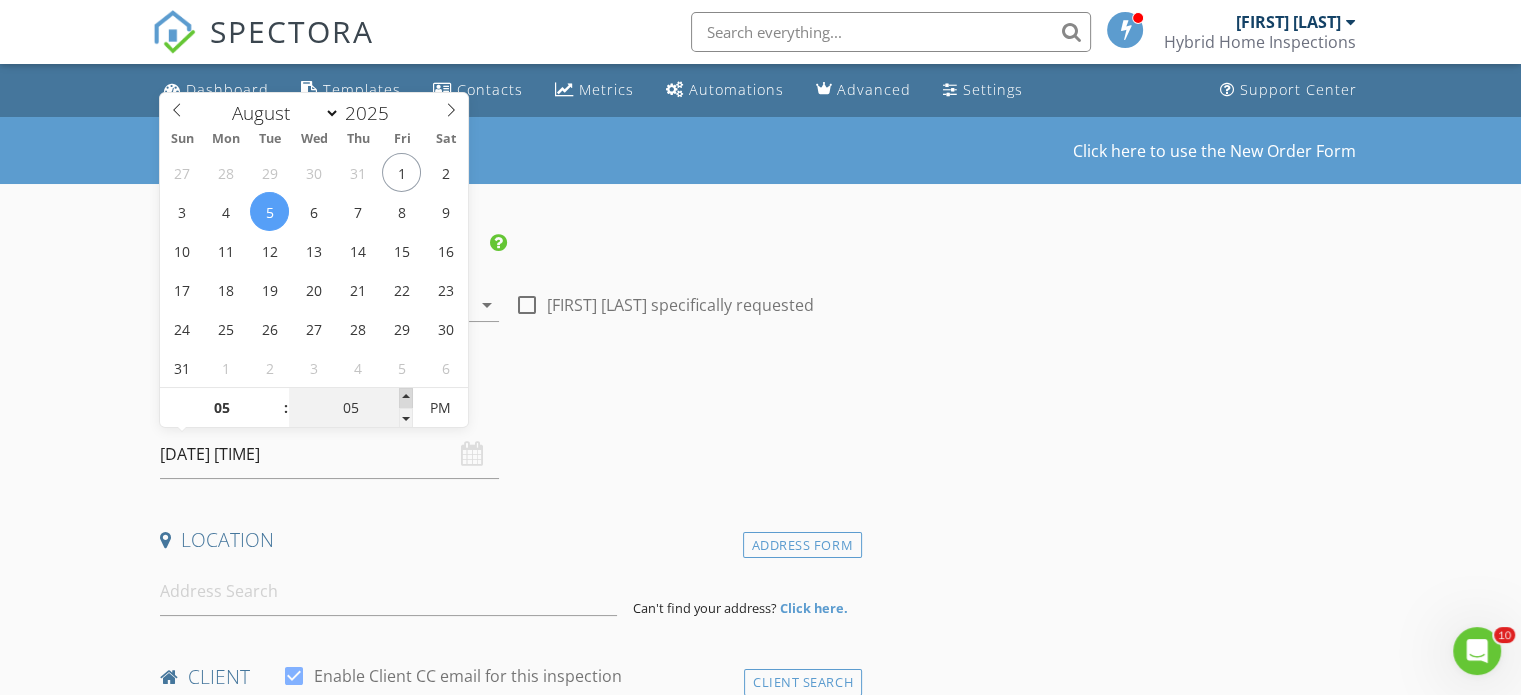 click at bounding box center [406, 398] 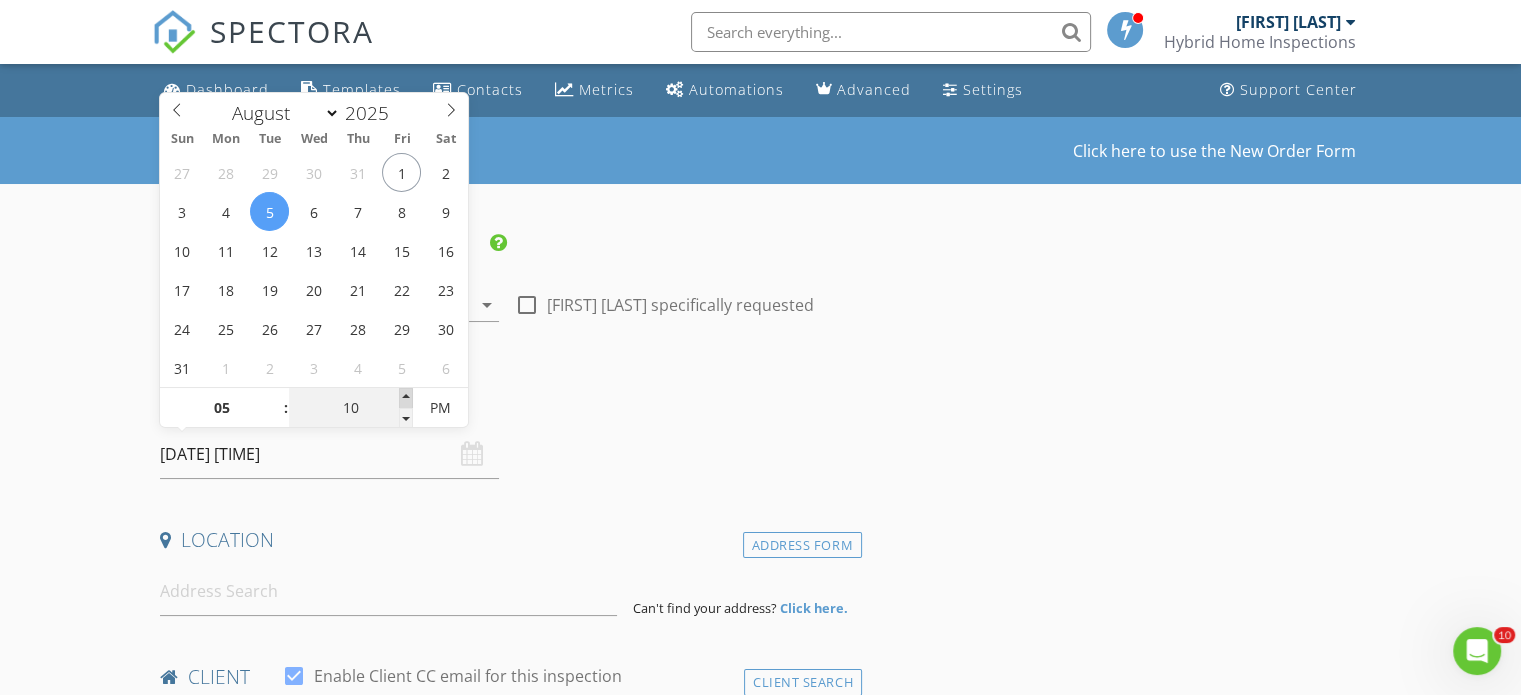 click at bounding box center [406, 398] 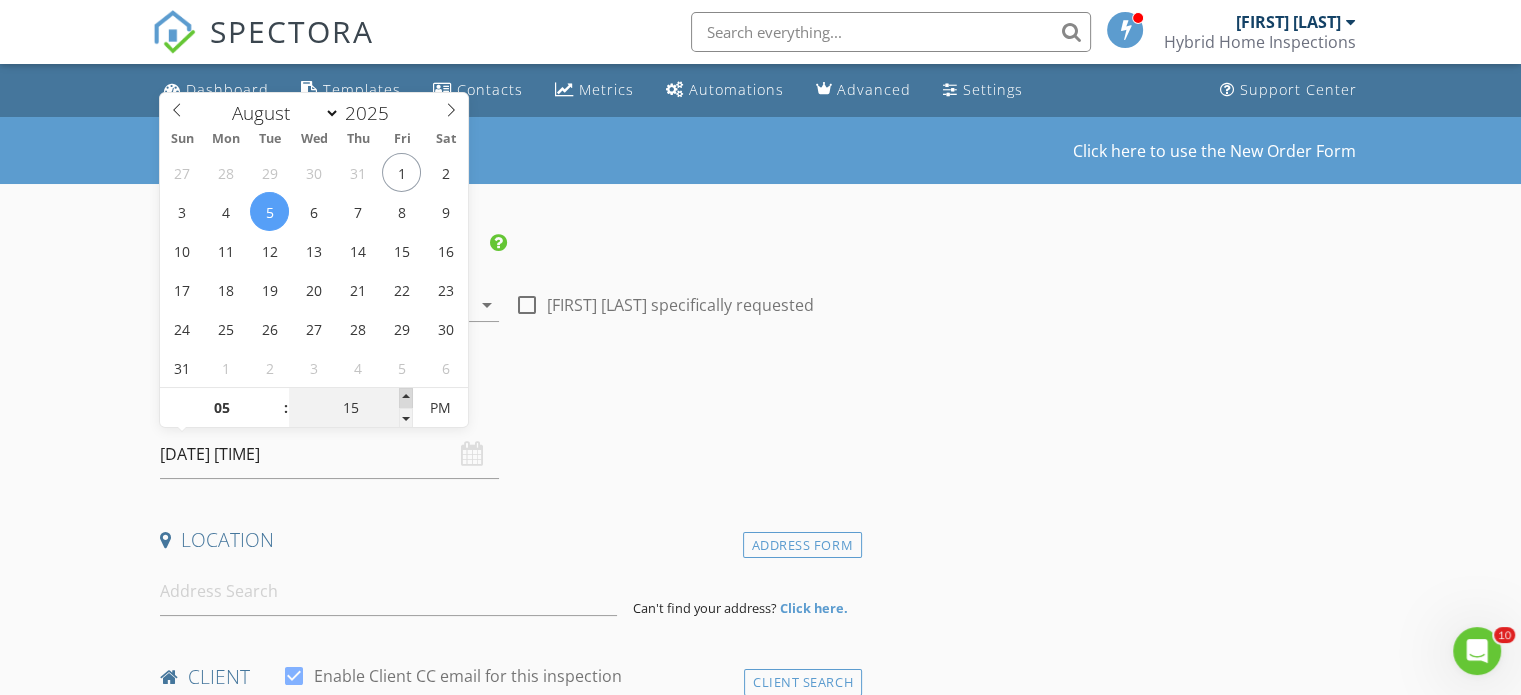 click at bounding box center (406, 398) 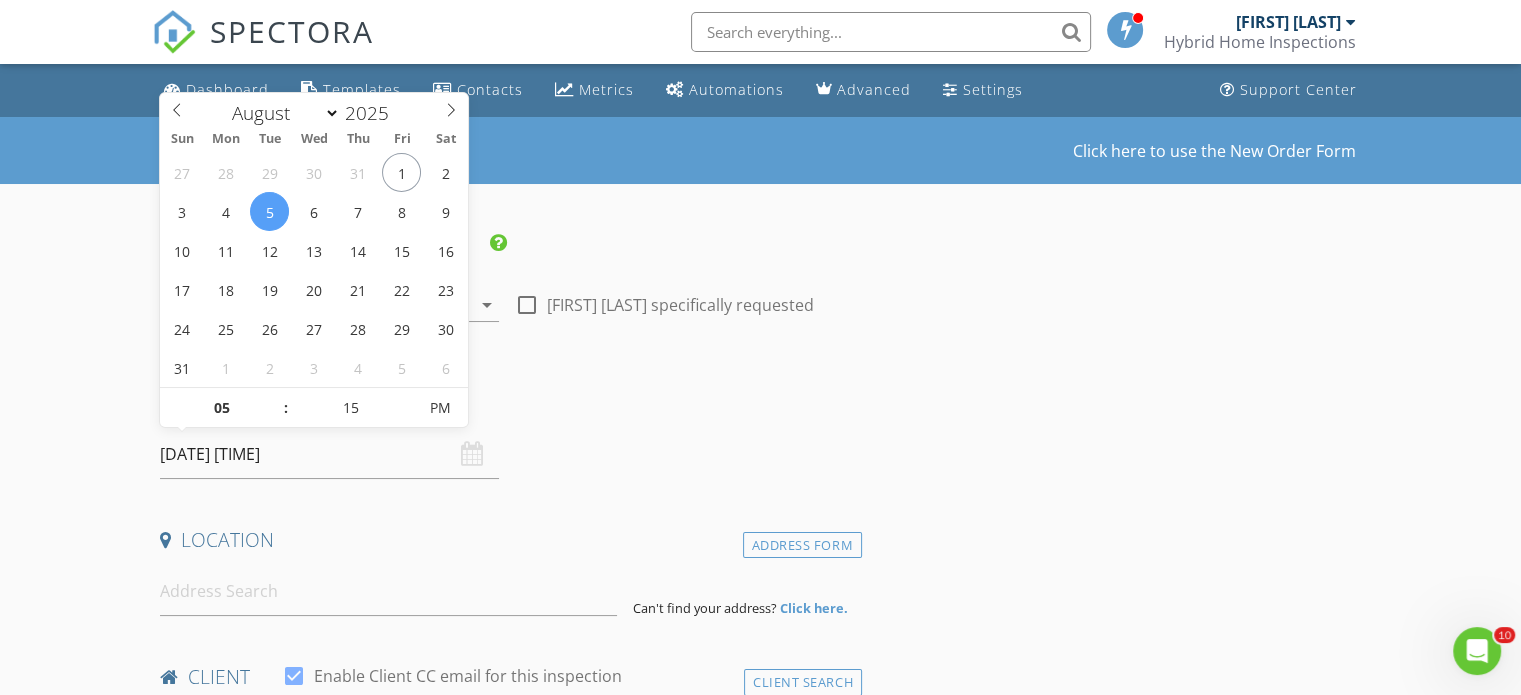 scroll, scrollTop: 200, scrollLeft: 0, axis: vertical 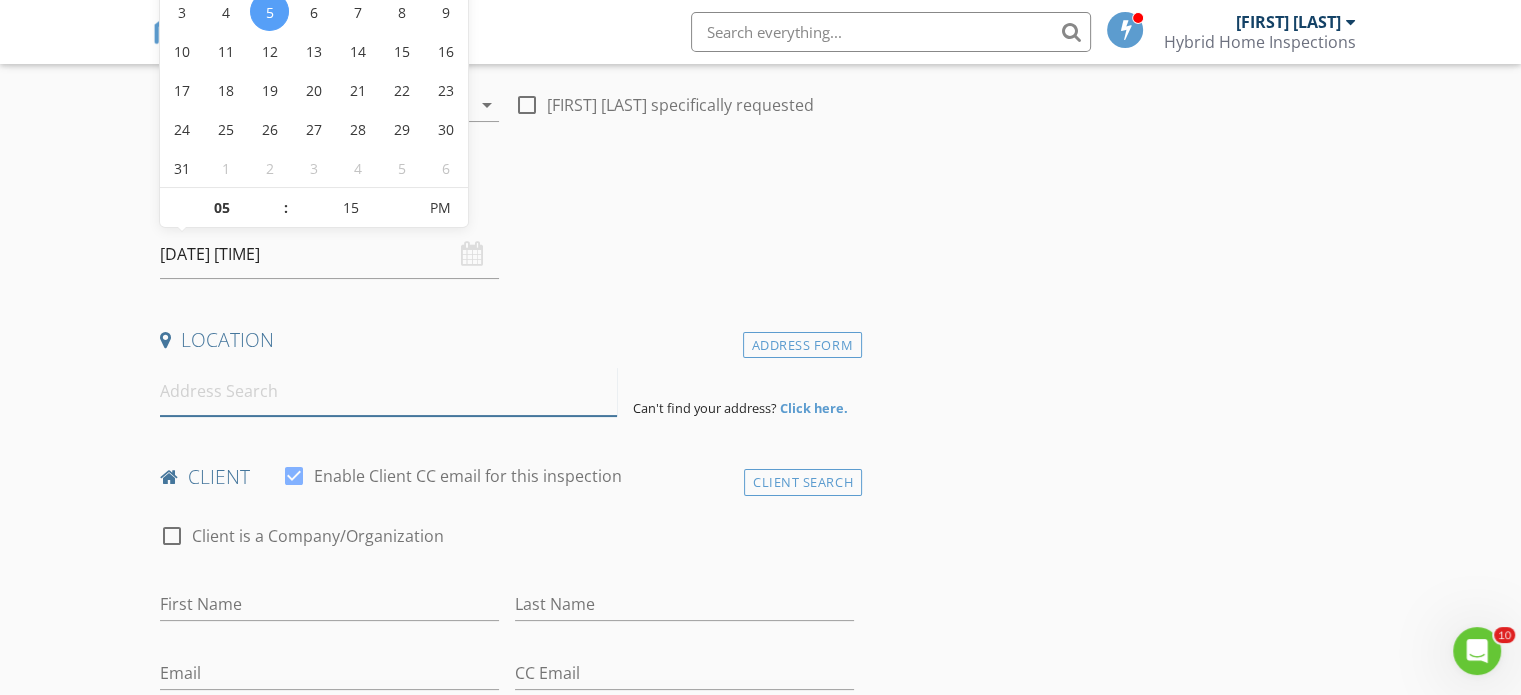 click at bounding box center [388, 391] 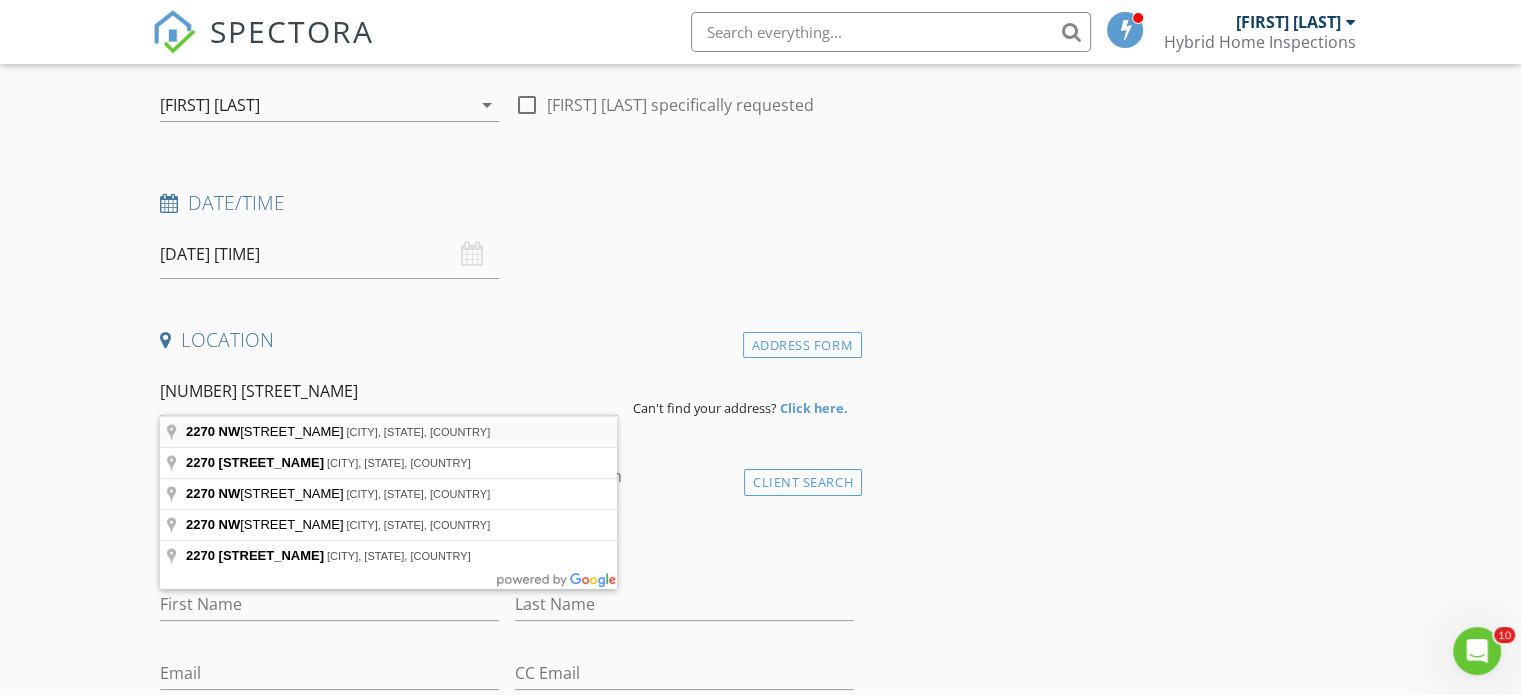 type on "2270 NW Windemere Dr, Jensen Beach, FL, USA" 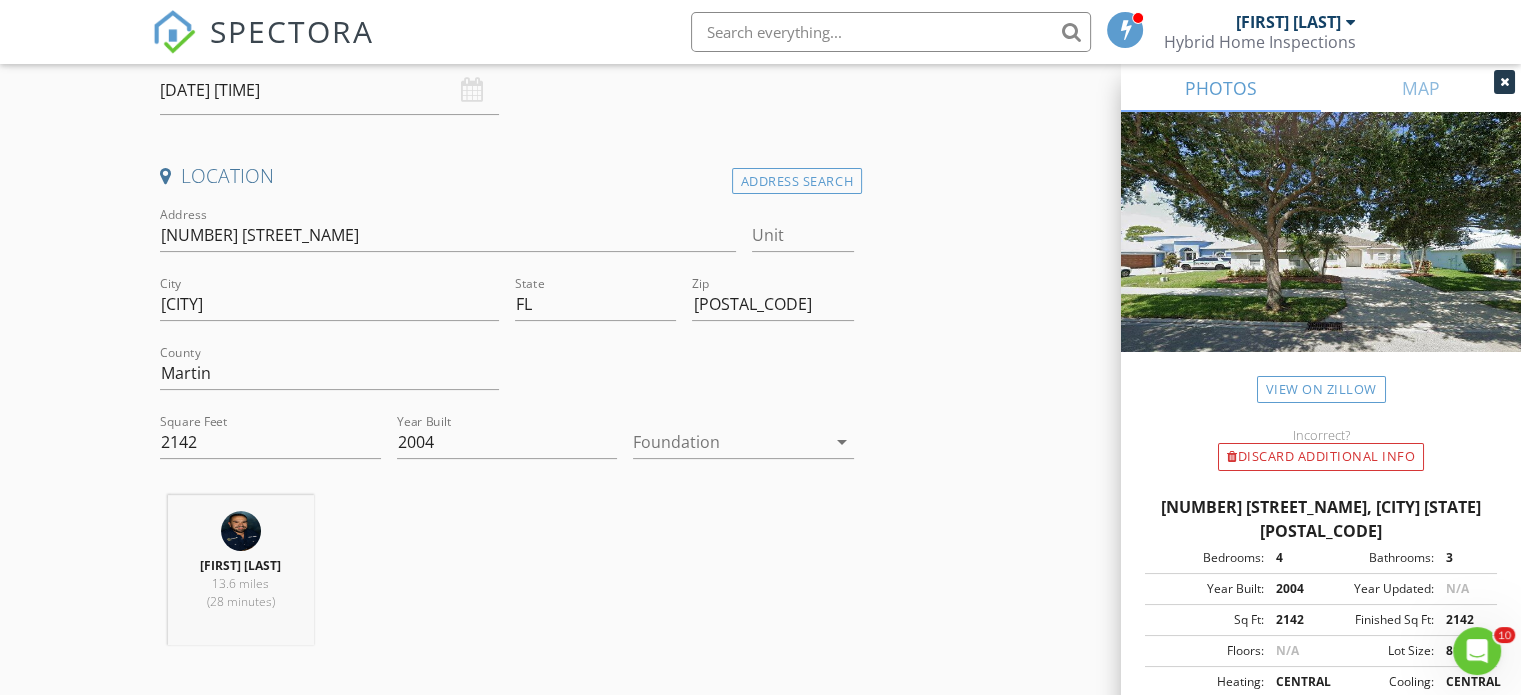 scroll, scrollTop: 400, scrollLeft: 0, axis: vertical 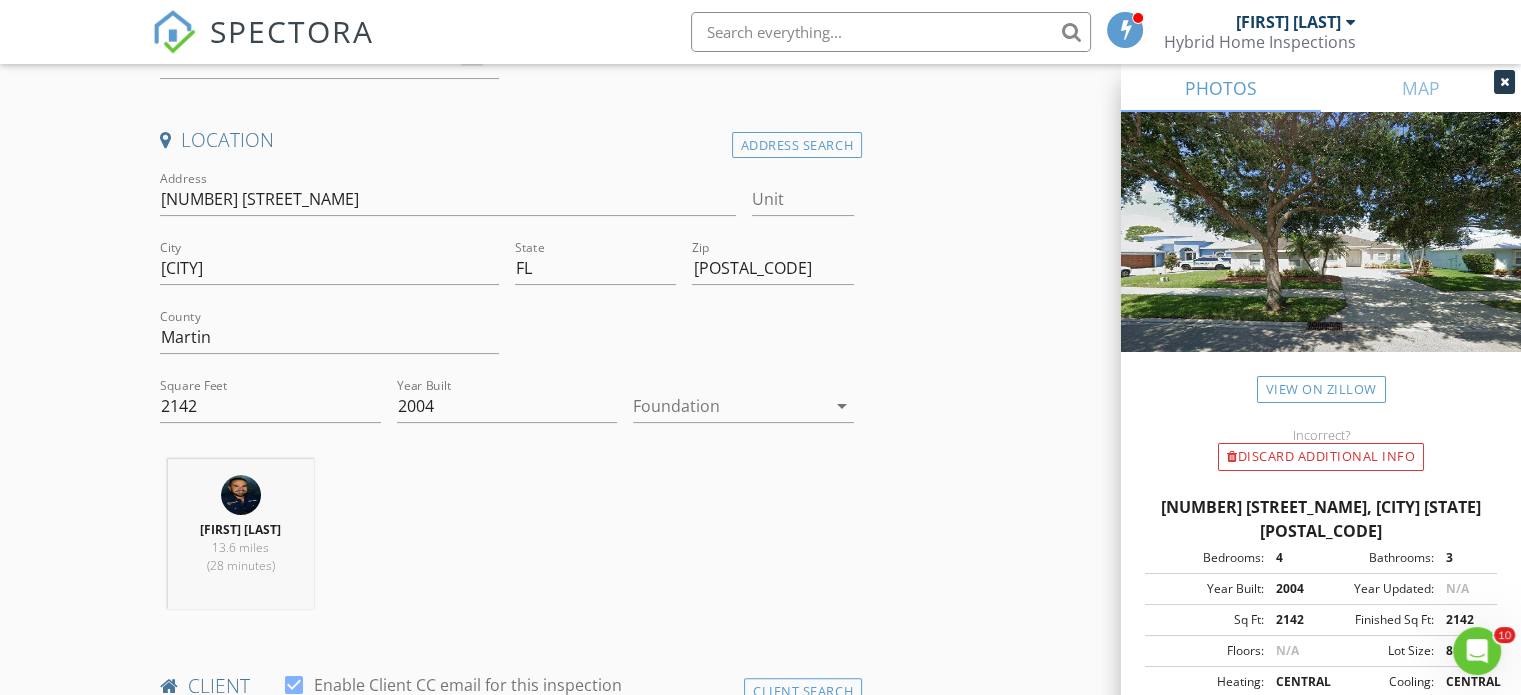 click at bounding box center (729, 406) 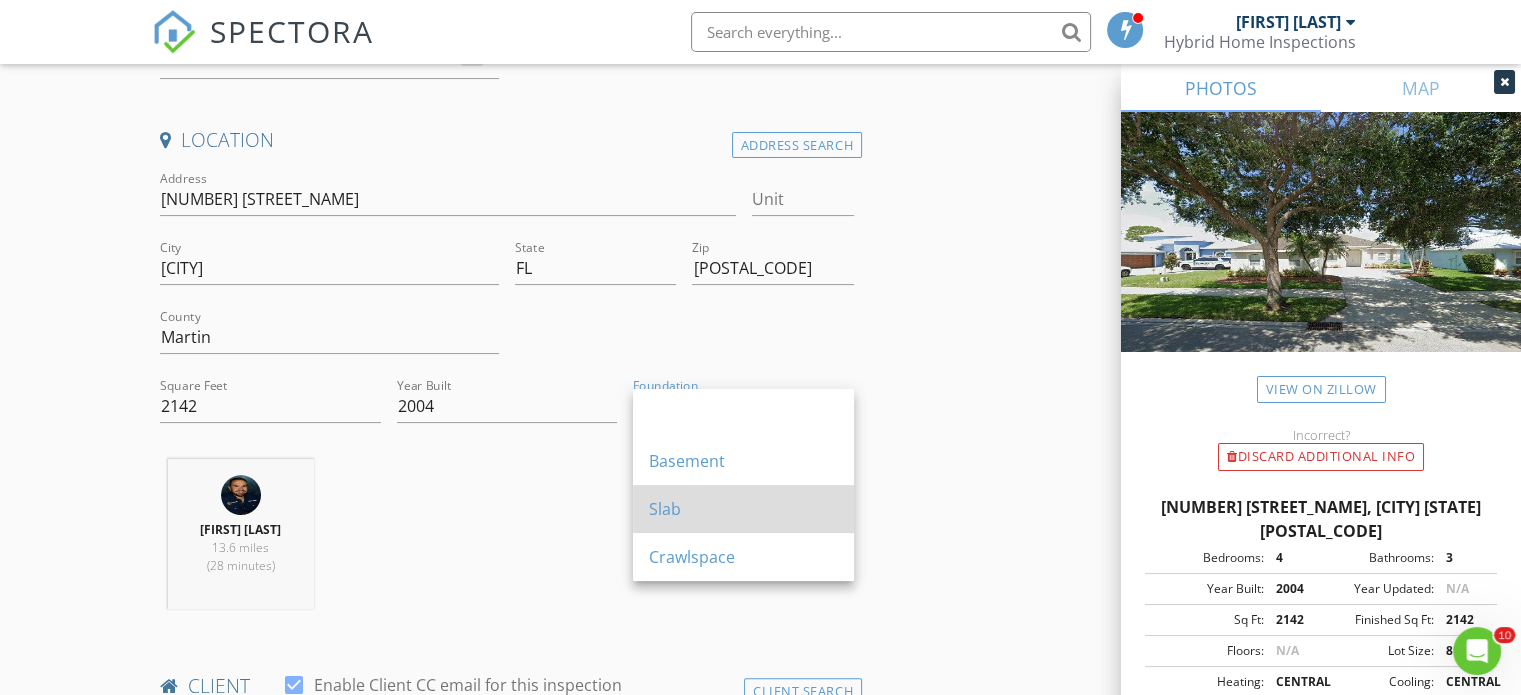 click on "Slab" at bounding box center [743, 509] 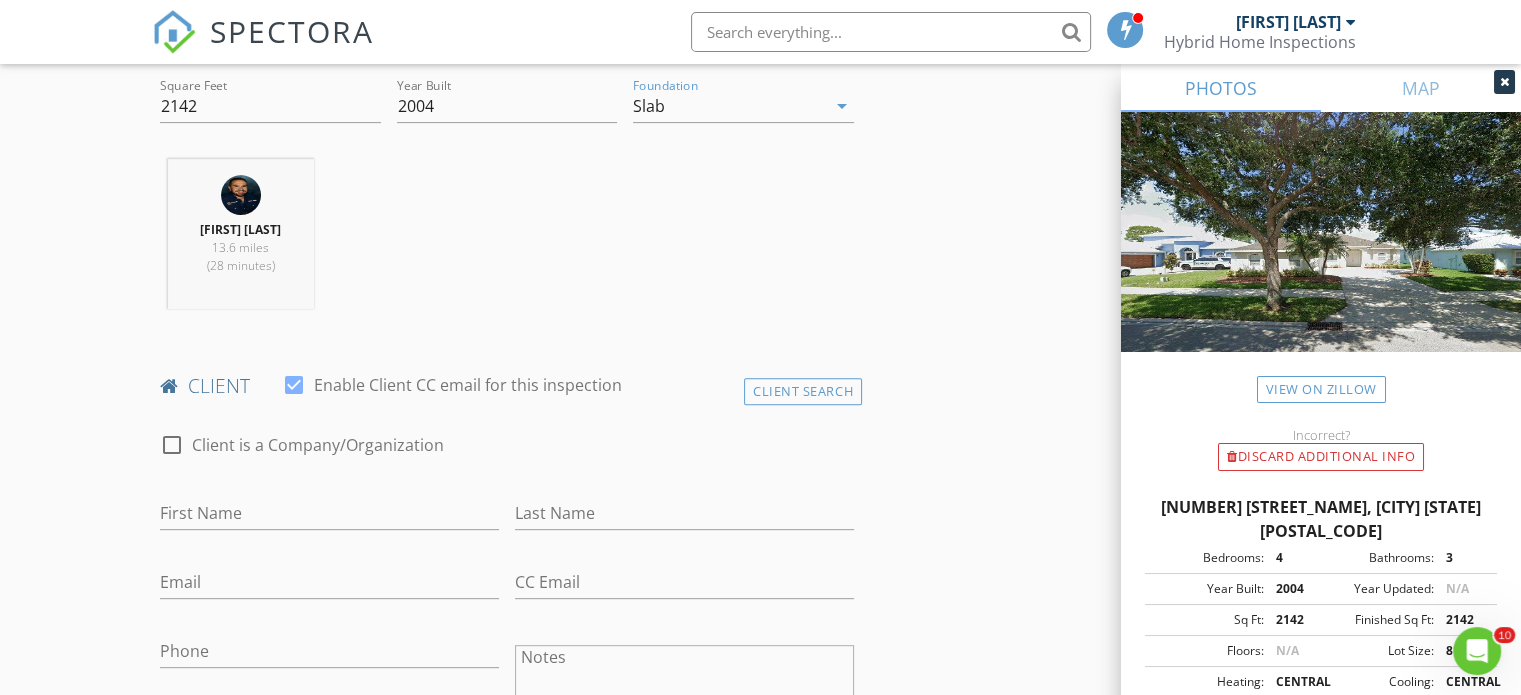 scroll, scrollTop: 800, scrollLeft: 0, axis: vertical 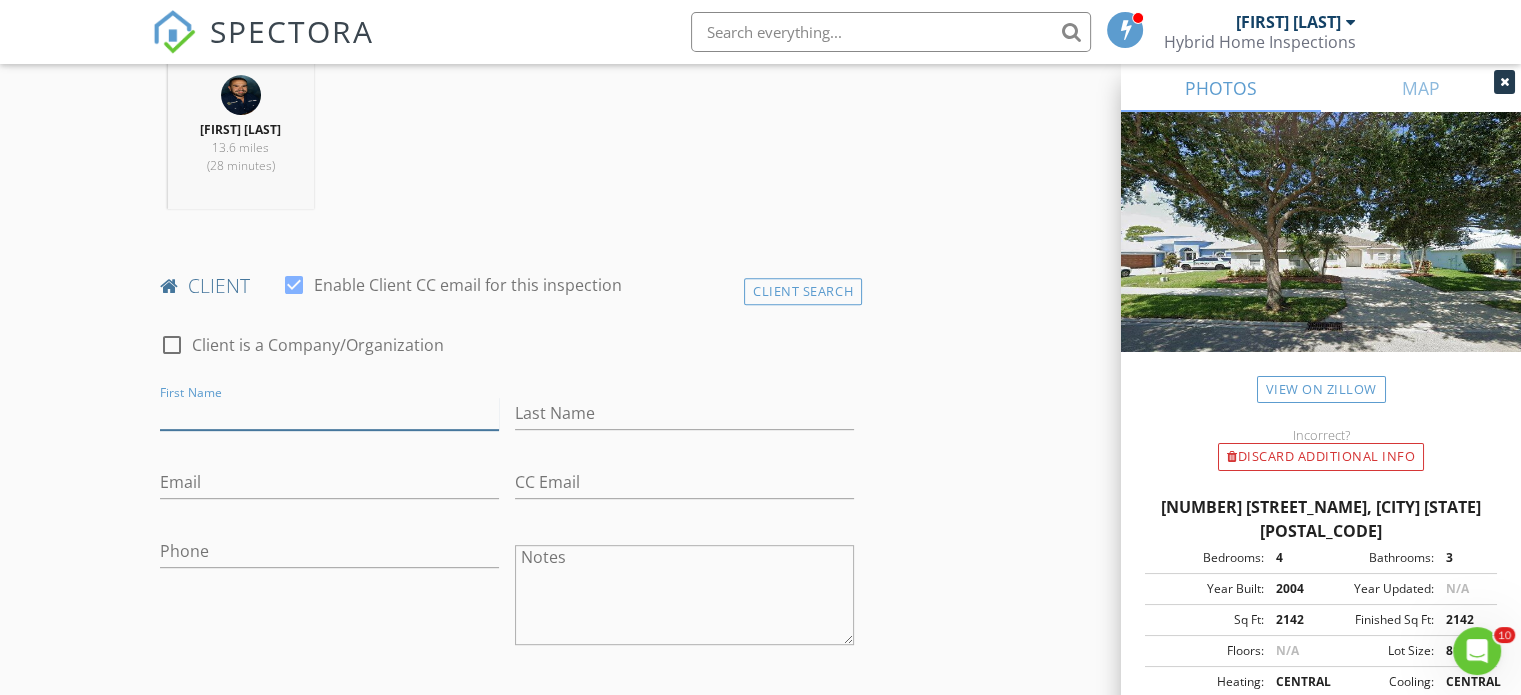 click on "First Name" at bounding box center [329, 413] 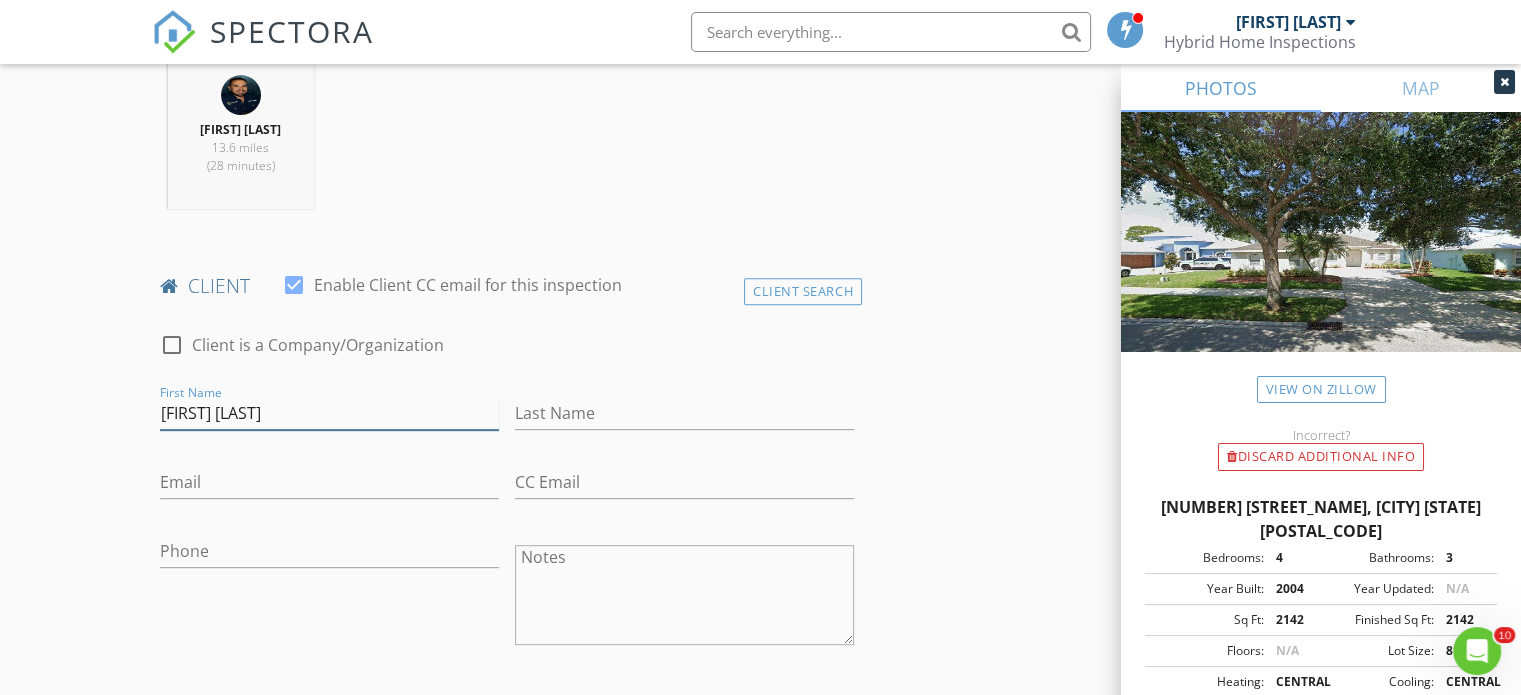 type on "[FIRST] [LAST]" 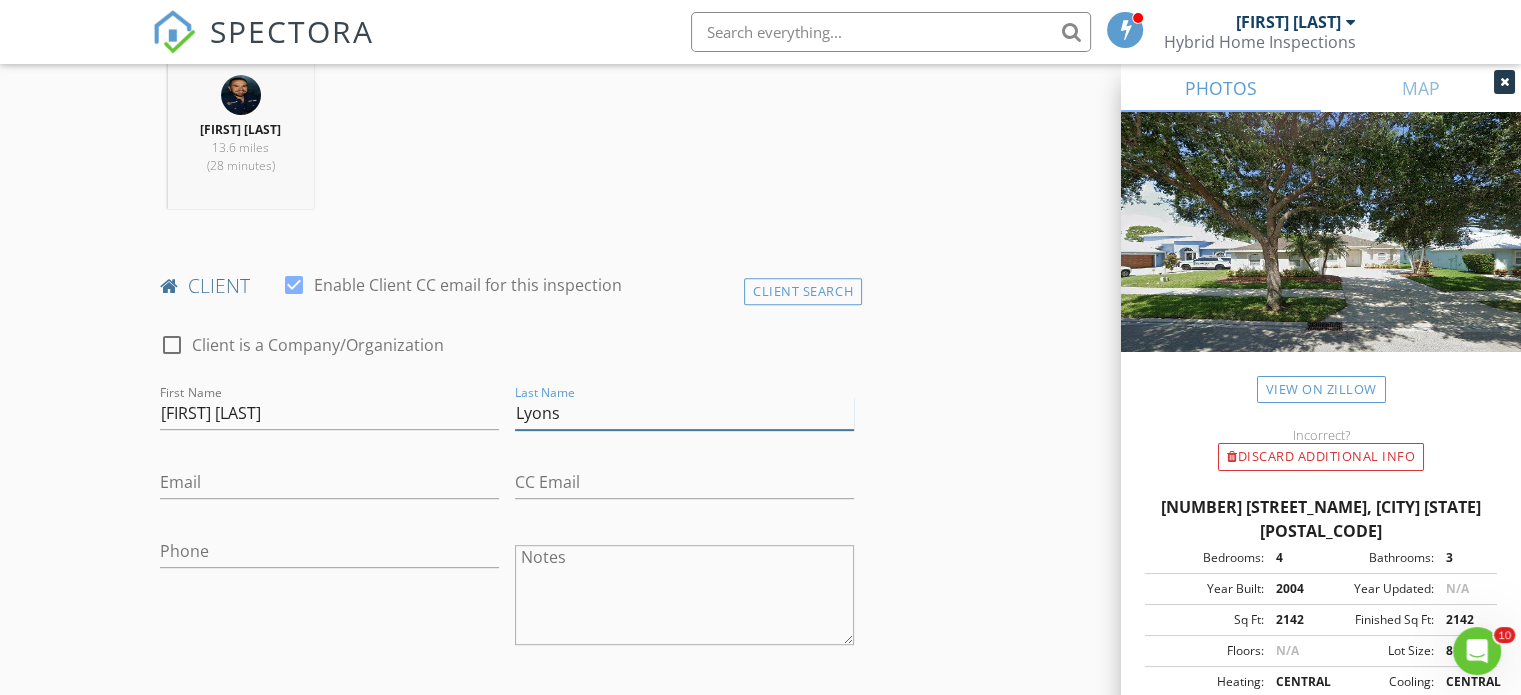 type on "Lyons" 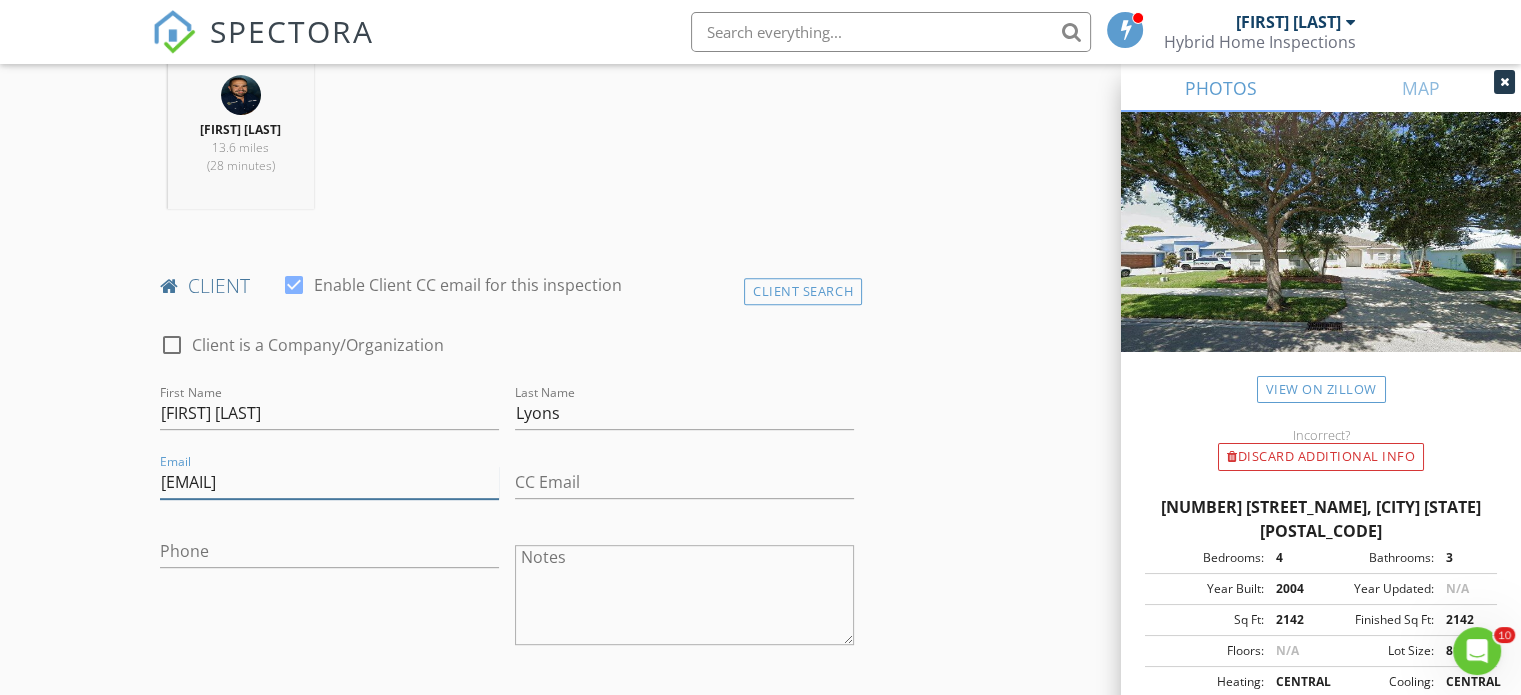 type on "[EMAIL]" 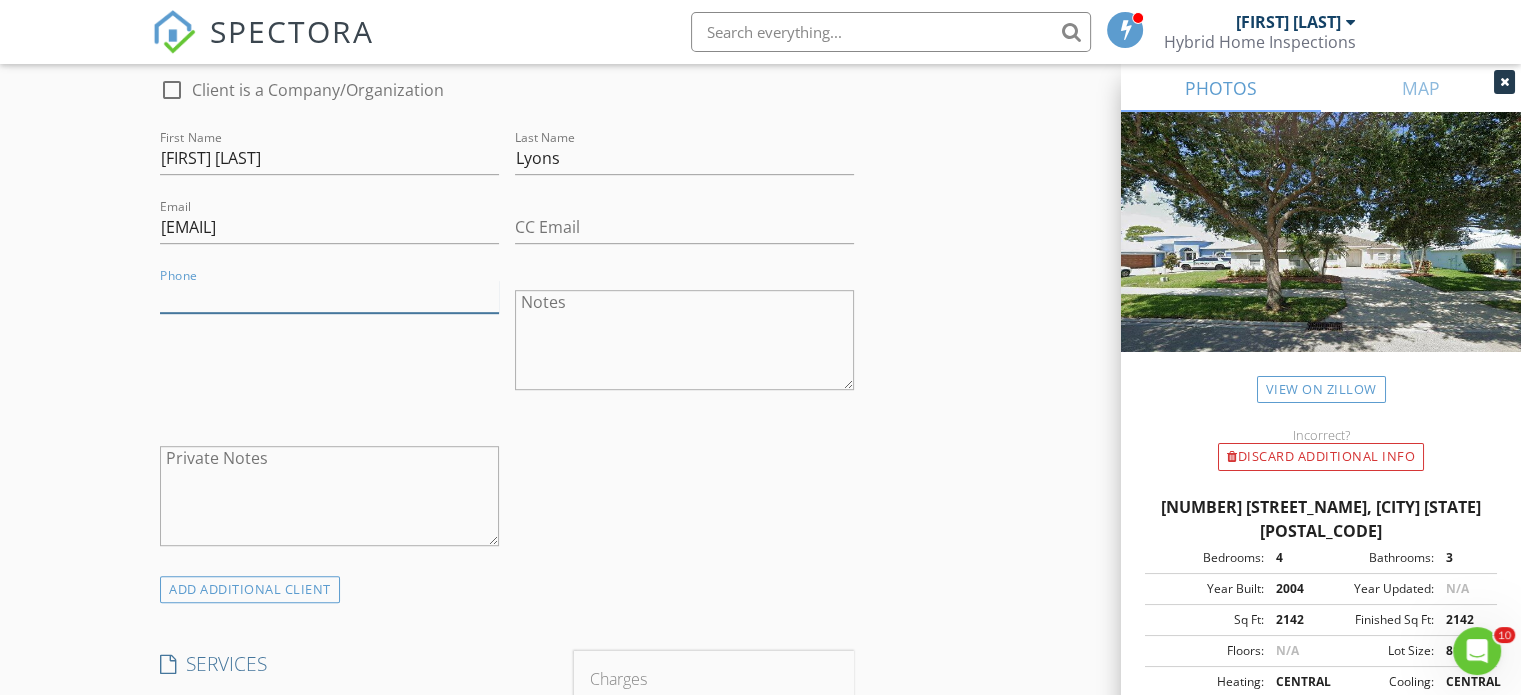 scroll, scrollTop: 1100, scrollLeft: 0, axis: vertical 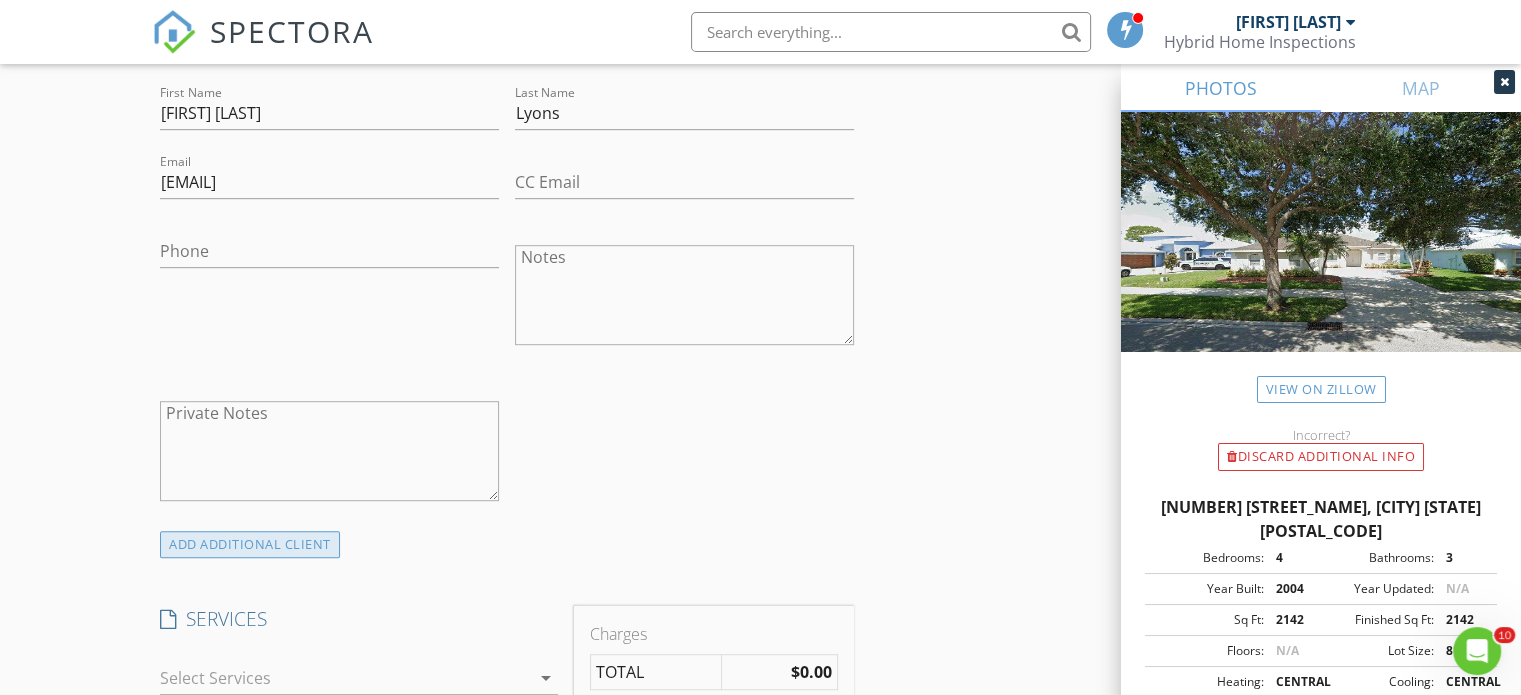click on "ADD ADDITIONAL client" at bounding box center [250, 544] 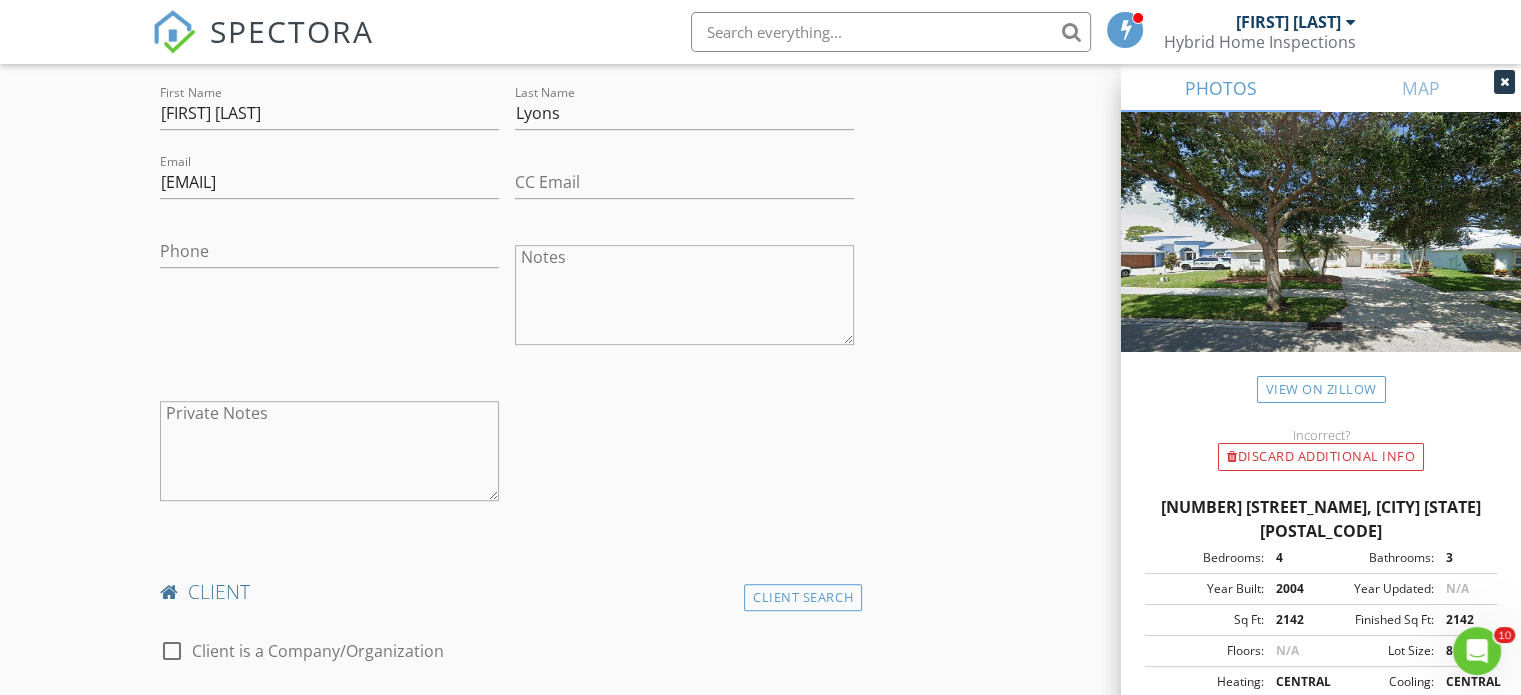 scroll, scrollTop: 1500, scrollLeft: 0, axis: vertical 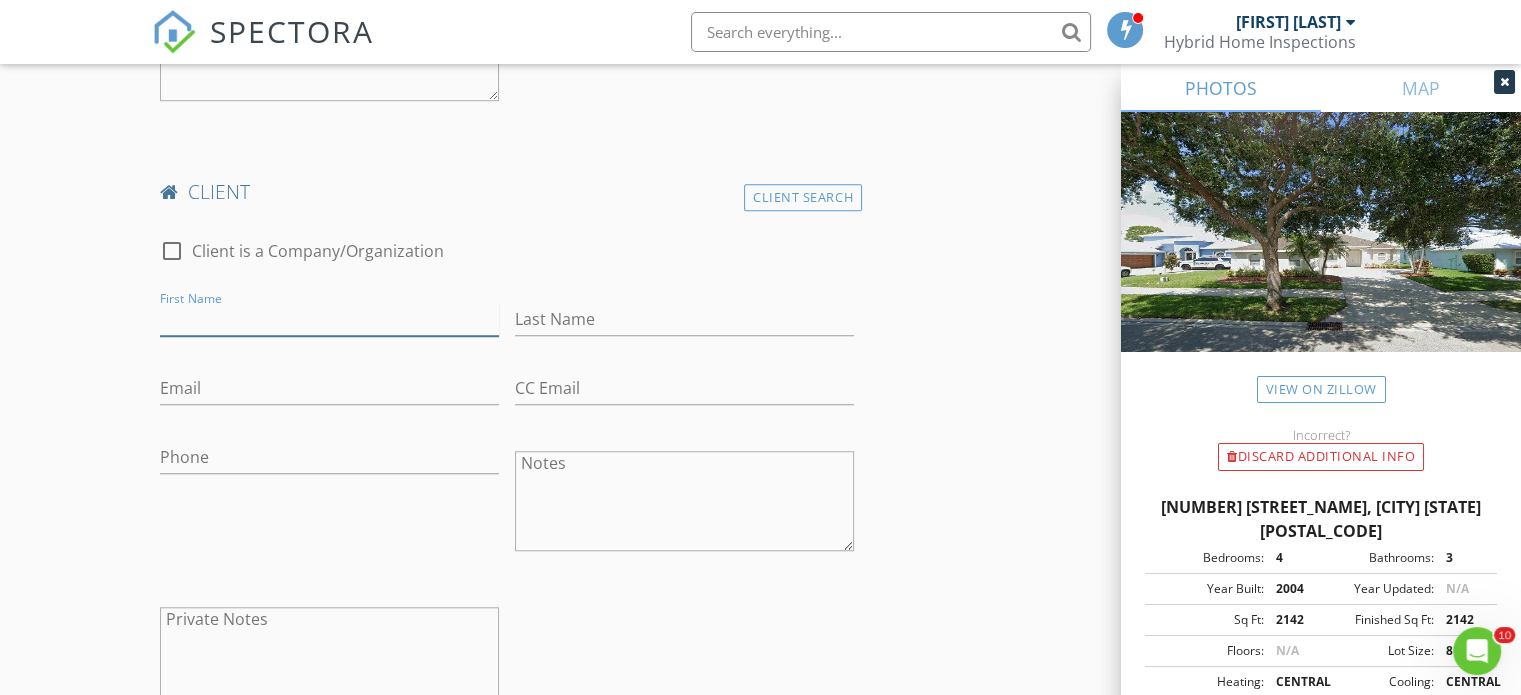 click on "First Name" at bounding box center (329, 319) 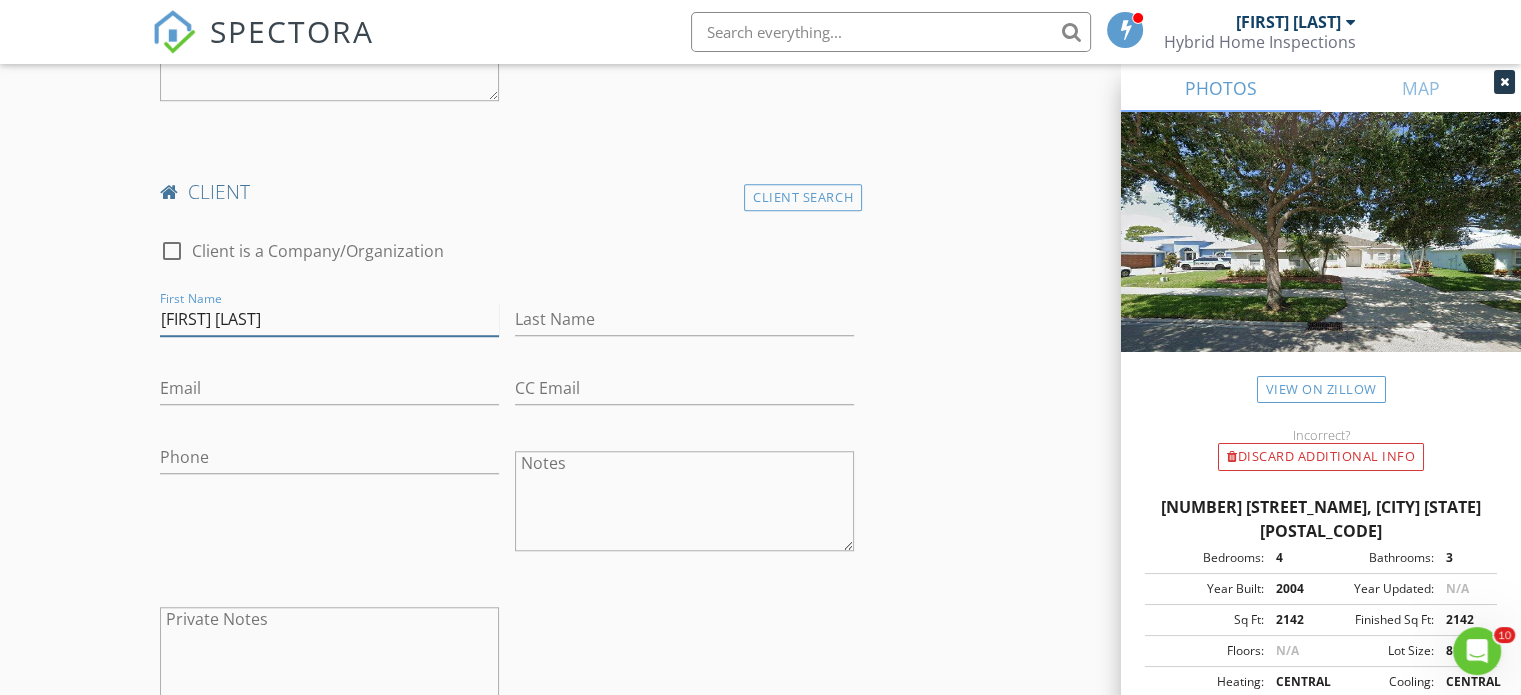 type on "[FIRST] [LAST]" 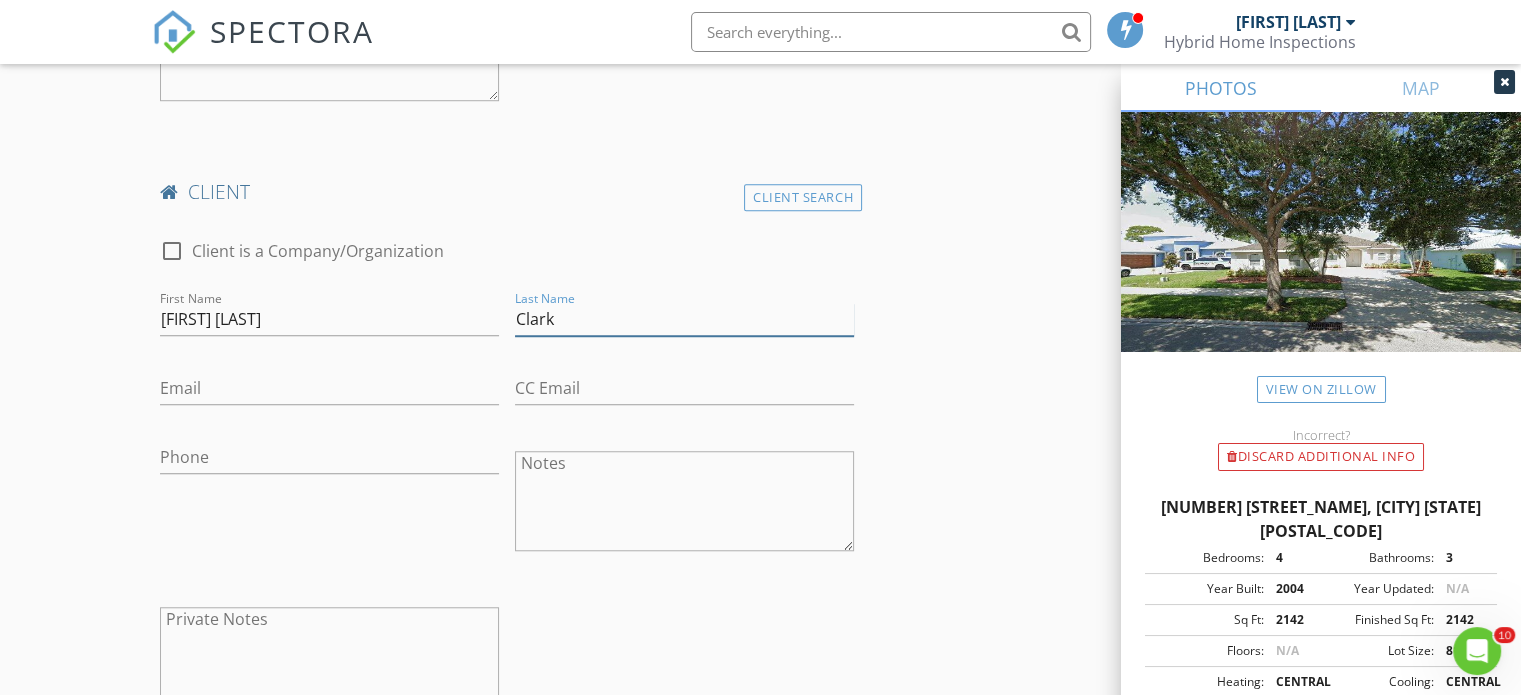 type on "Clark" 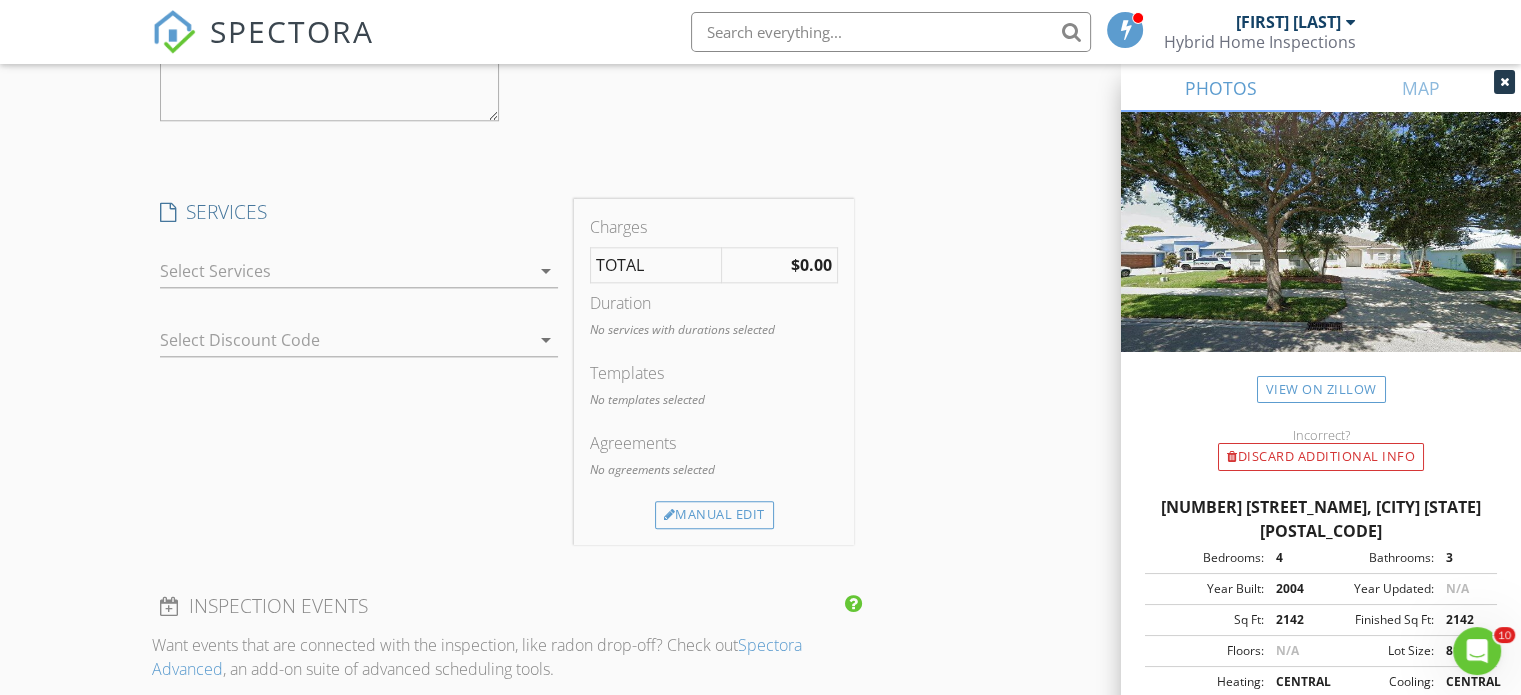 scroll, scrollTop: 2100, scrollLeft: 0, axis: vertical 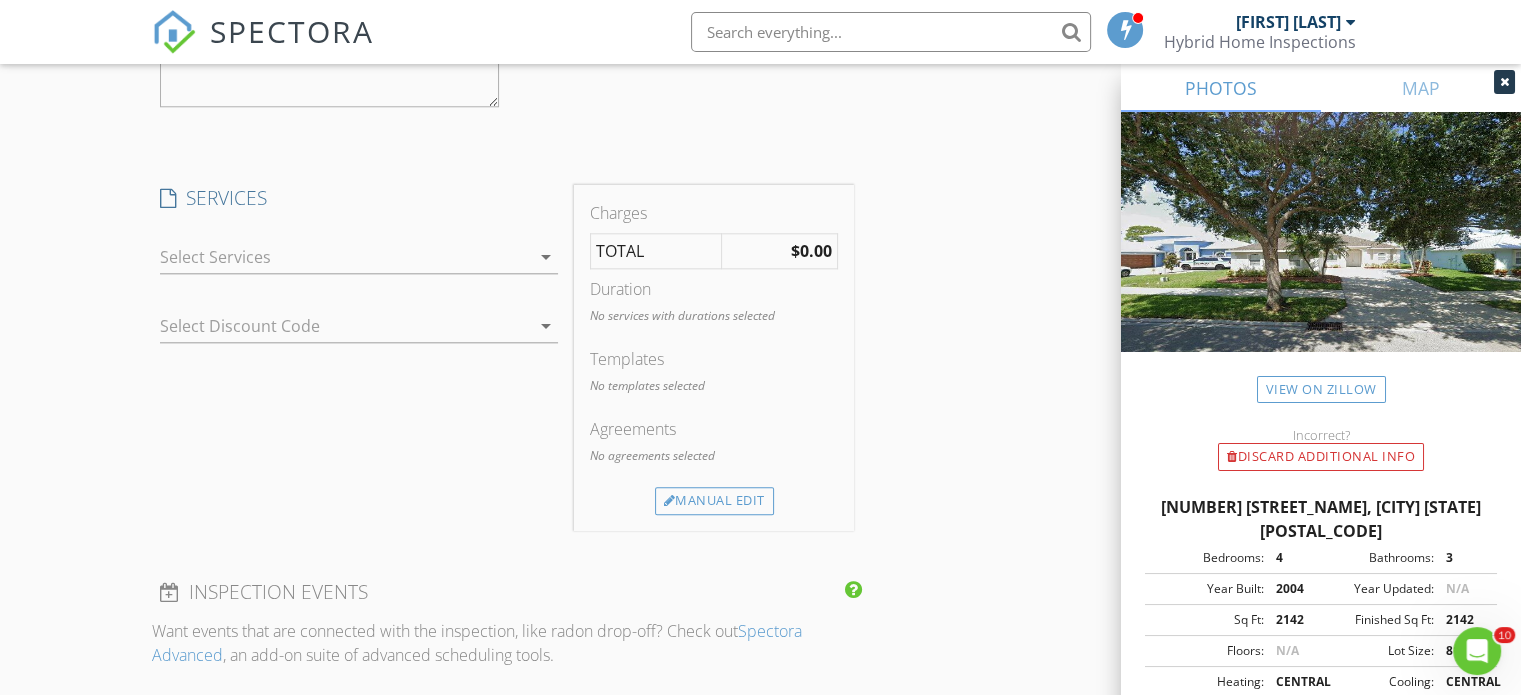 type on "[EMAIL]" 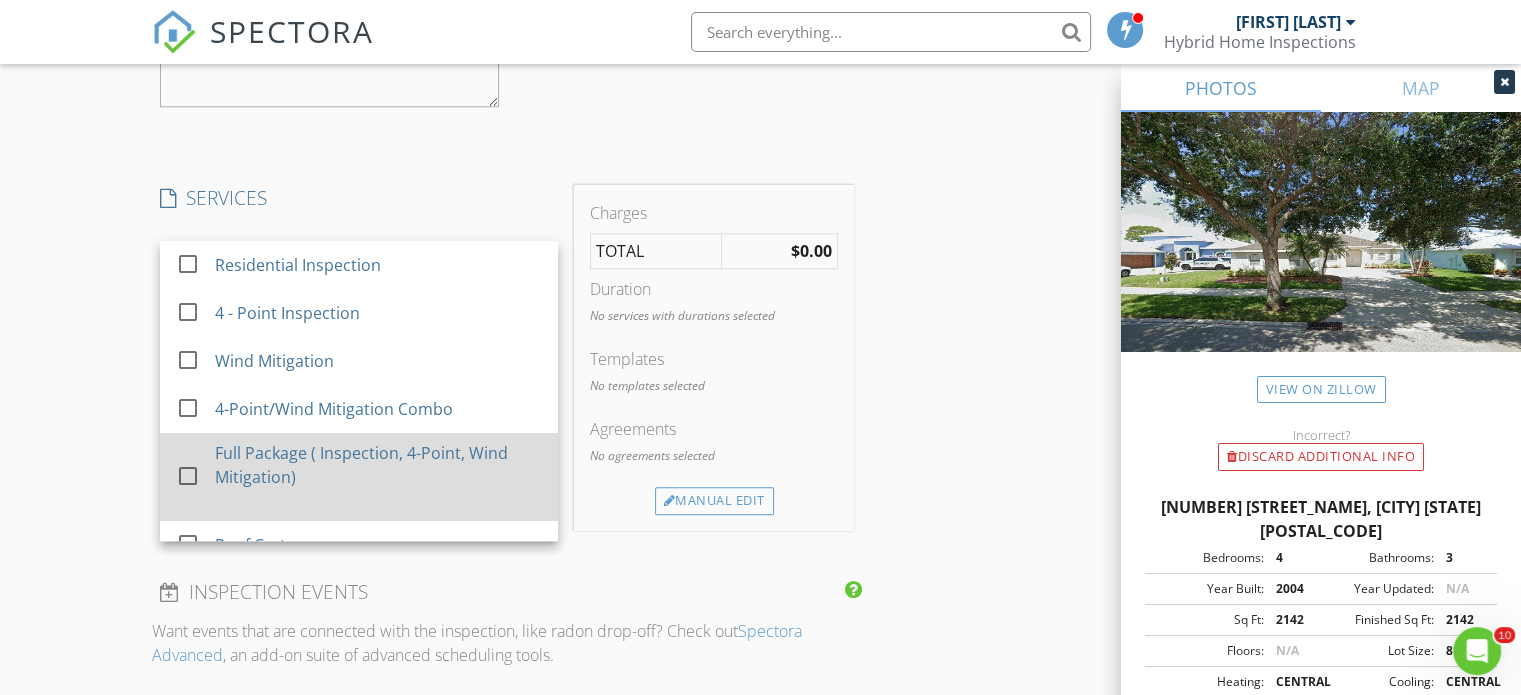 click on "Full Package ( Inspection, 4-Point, Wind Mitigation)" at bounding box center (379, 465) 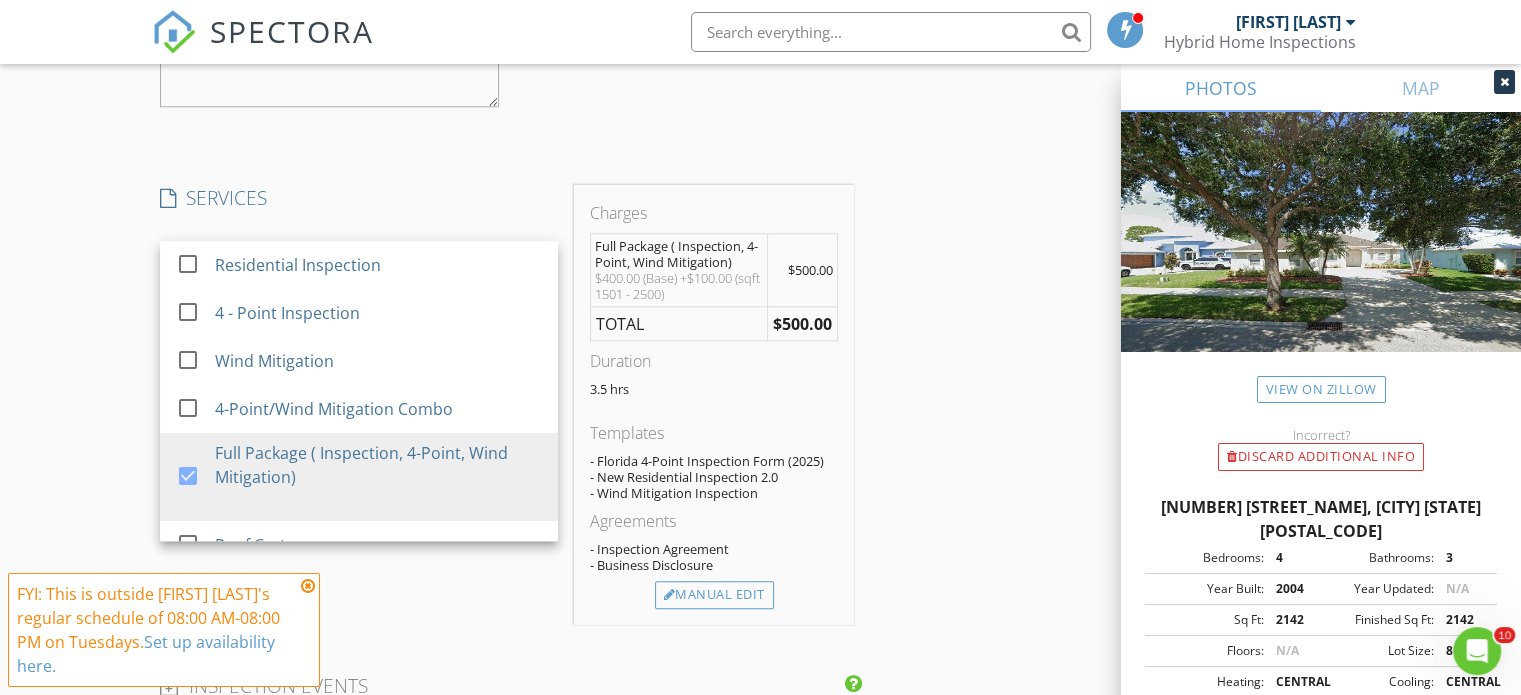 click on "SERVICES" at bounding box center [359, 198] 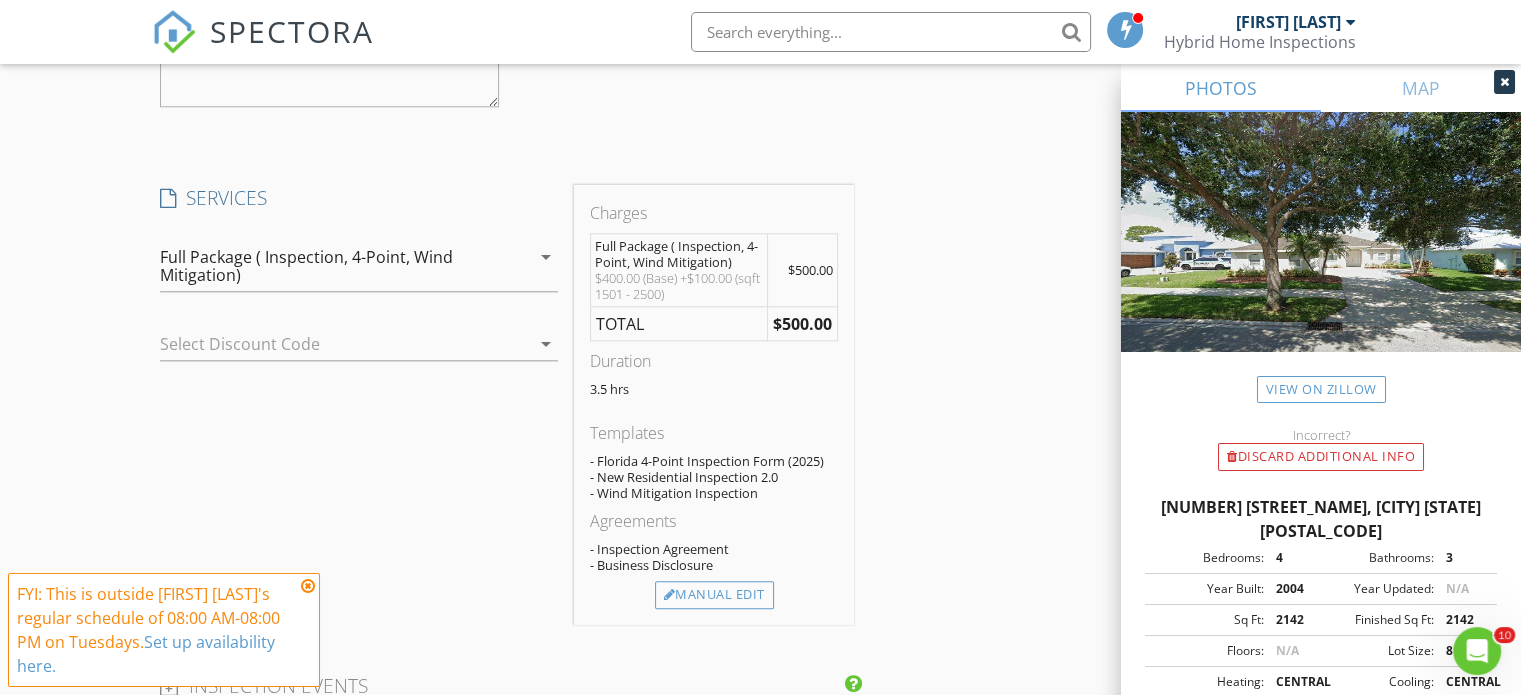 click at bounding box center (308, 586) 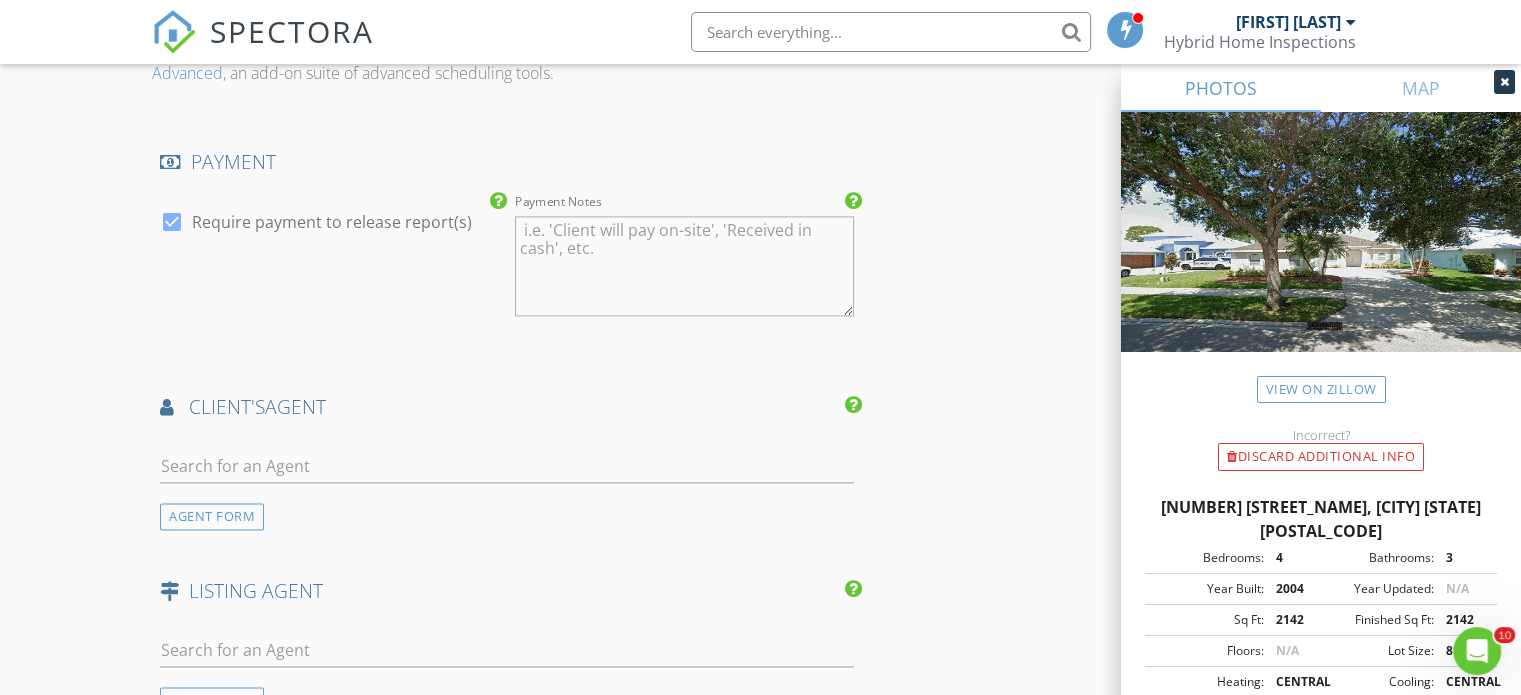 scroll, scrollTop: 2800, scrollLeft: 0, axis: vertical 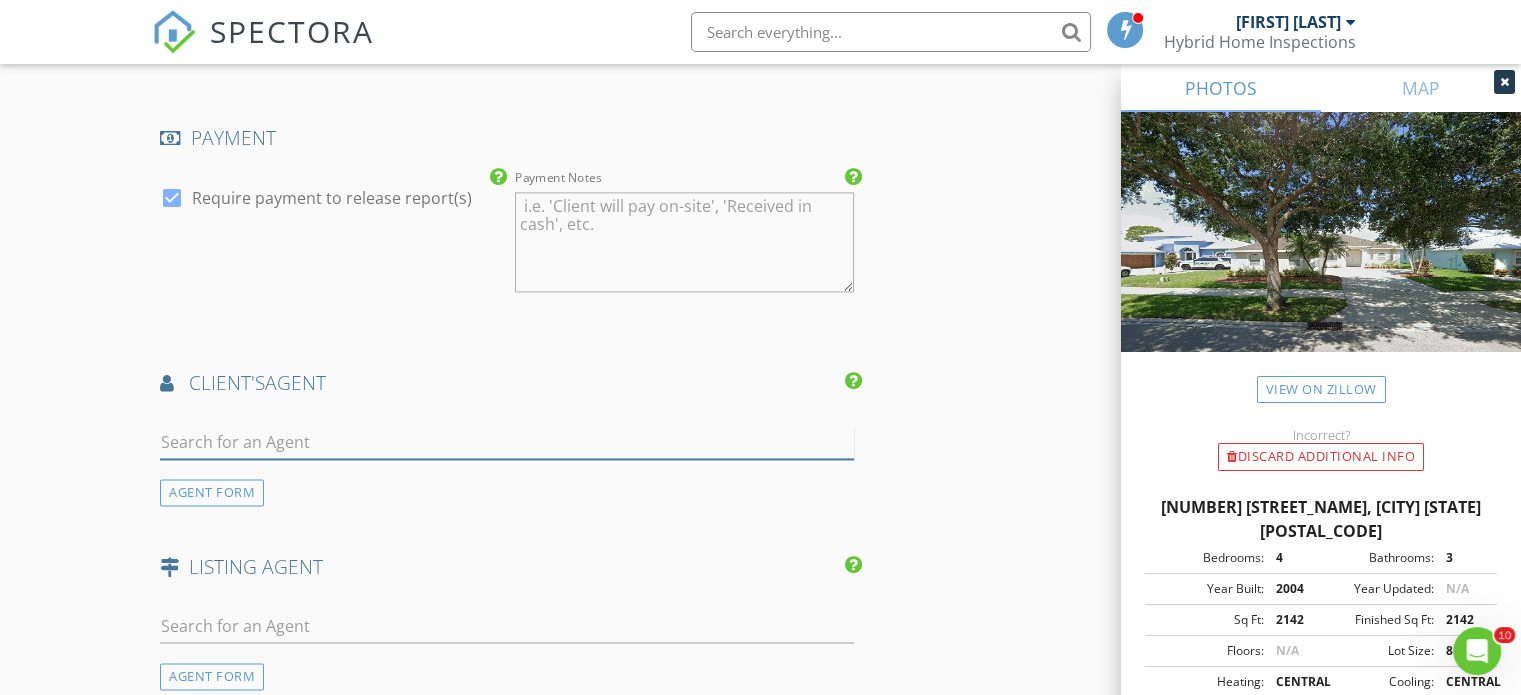 click at bounding box center (507, 442) 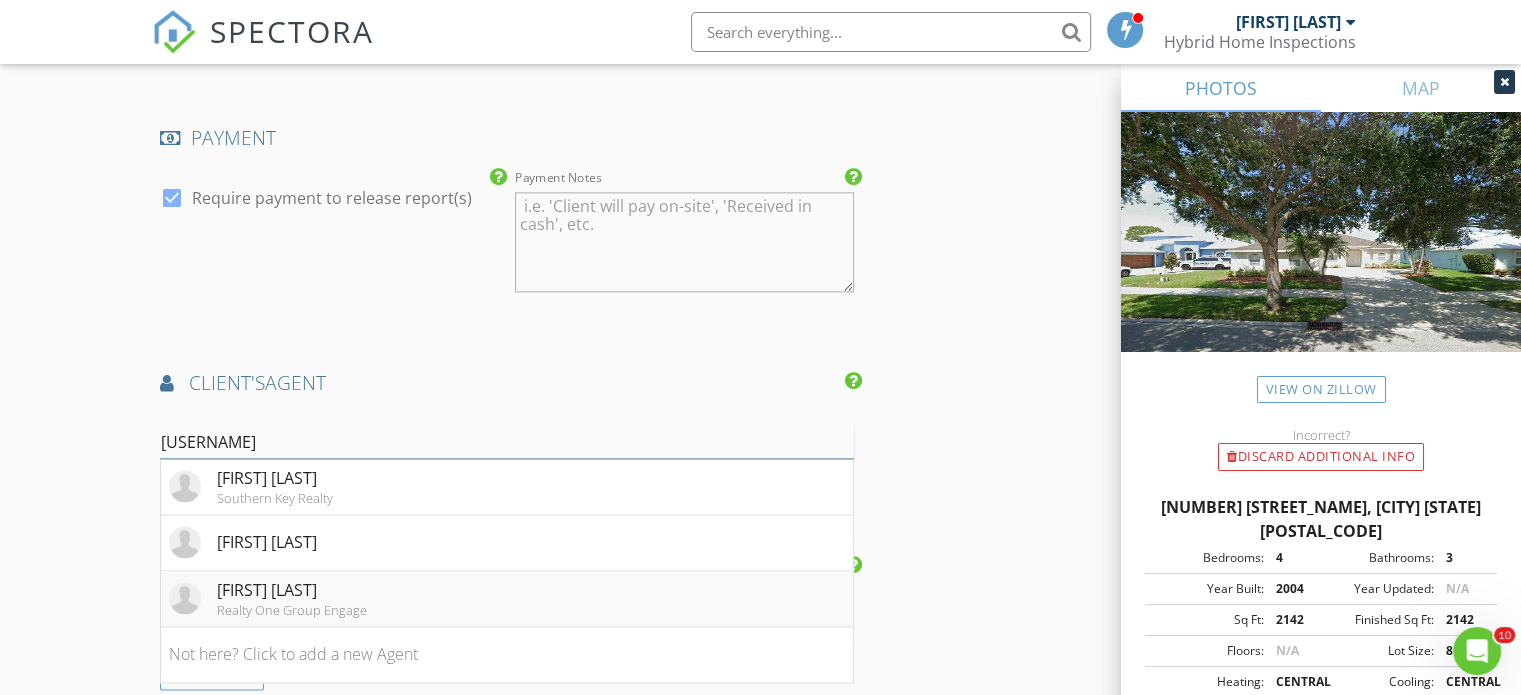 type on "margie" 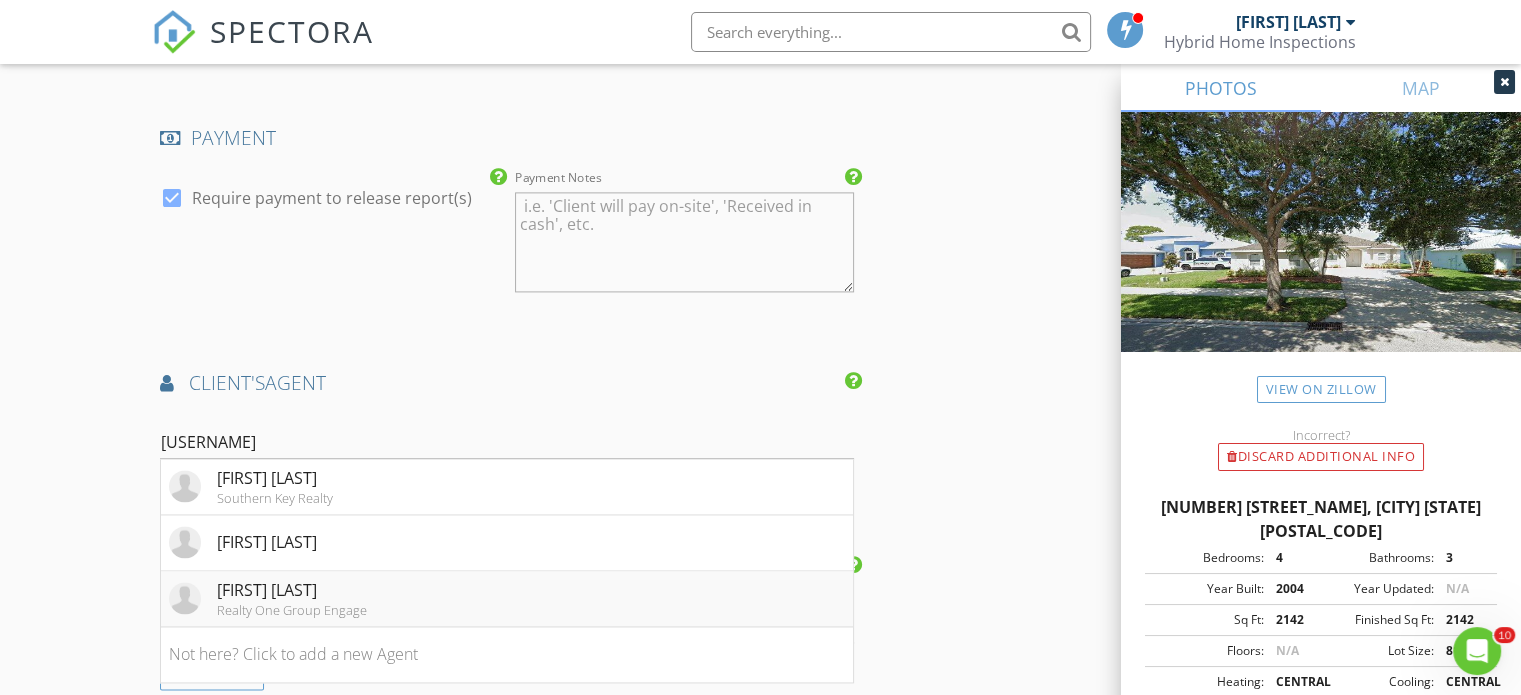 click on "Hi [FIRST]," at bounding box center [292, 590] 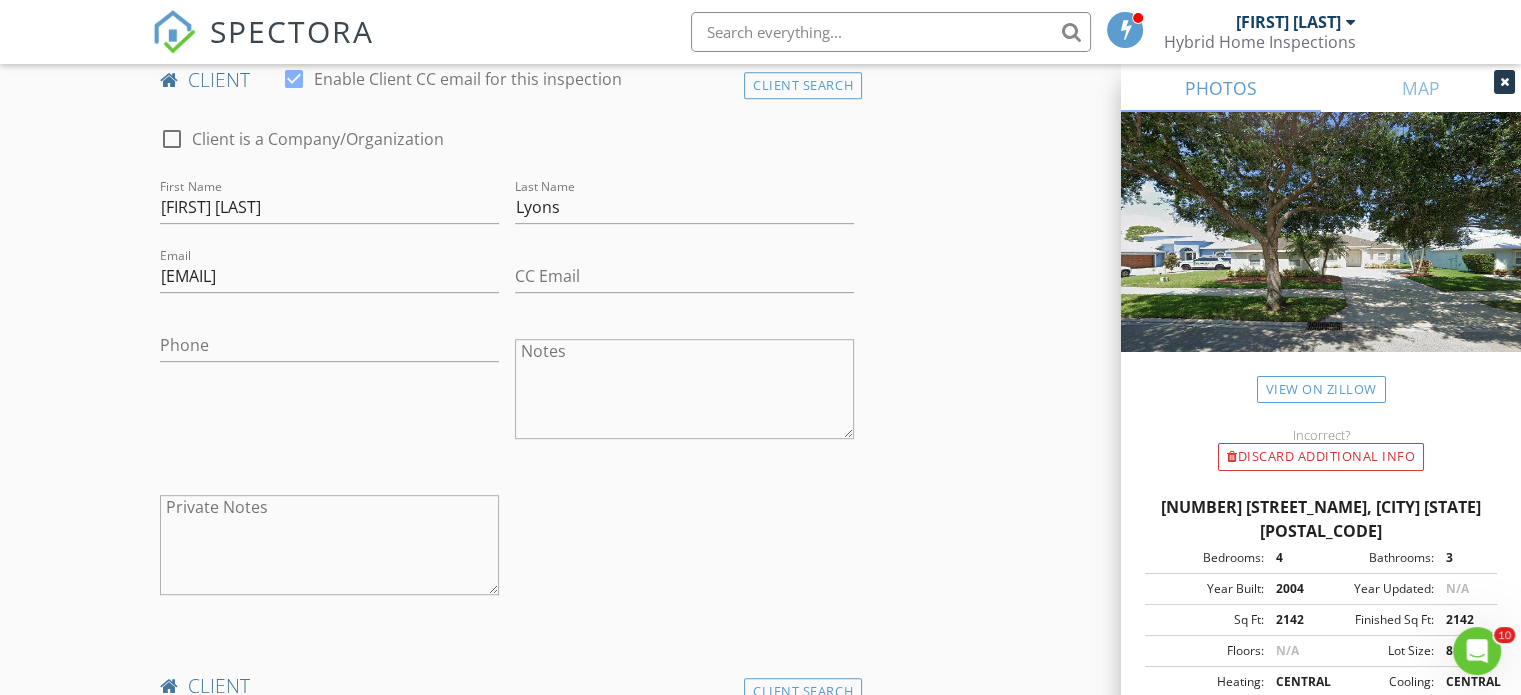 scroll, scrollTop: 1000, scrollLeft: 0, axis: vertical 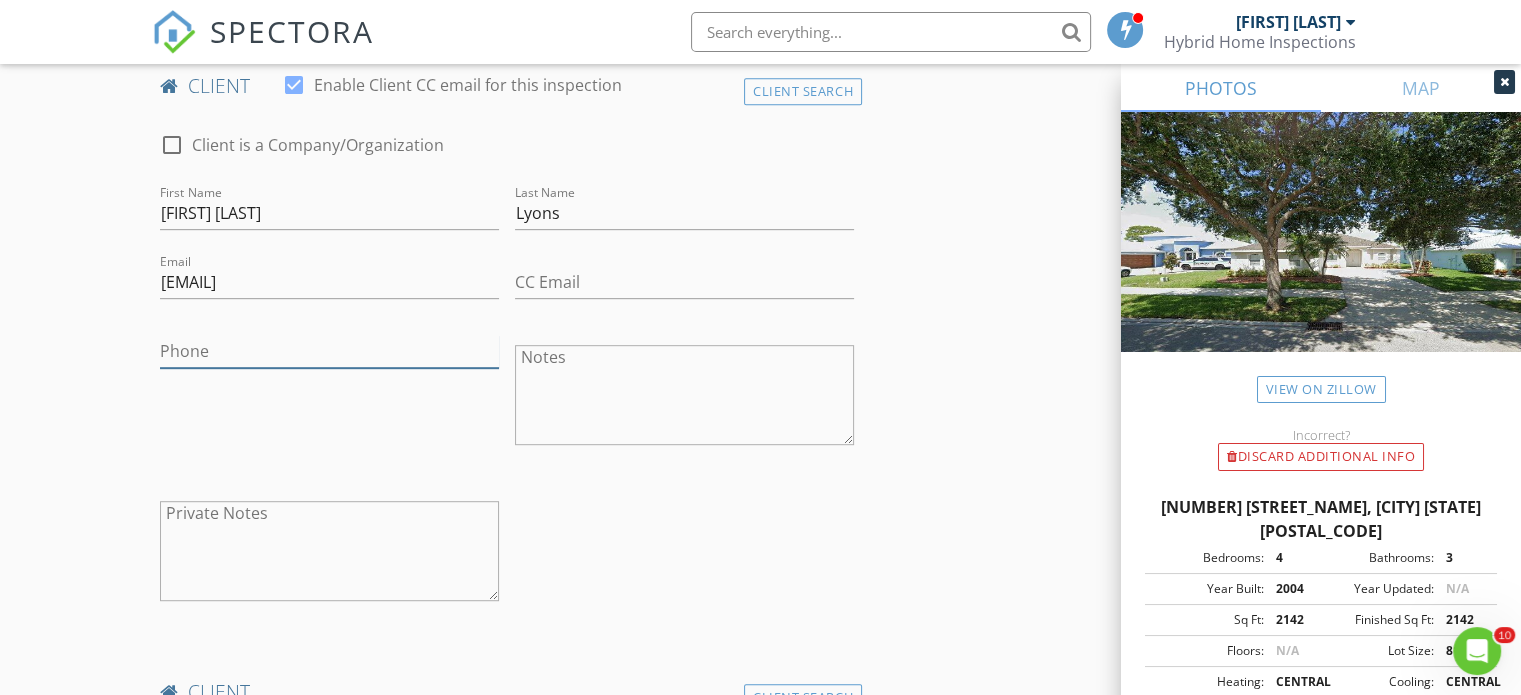 click on "Phone" at bounding box center (329, 351) 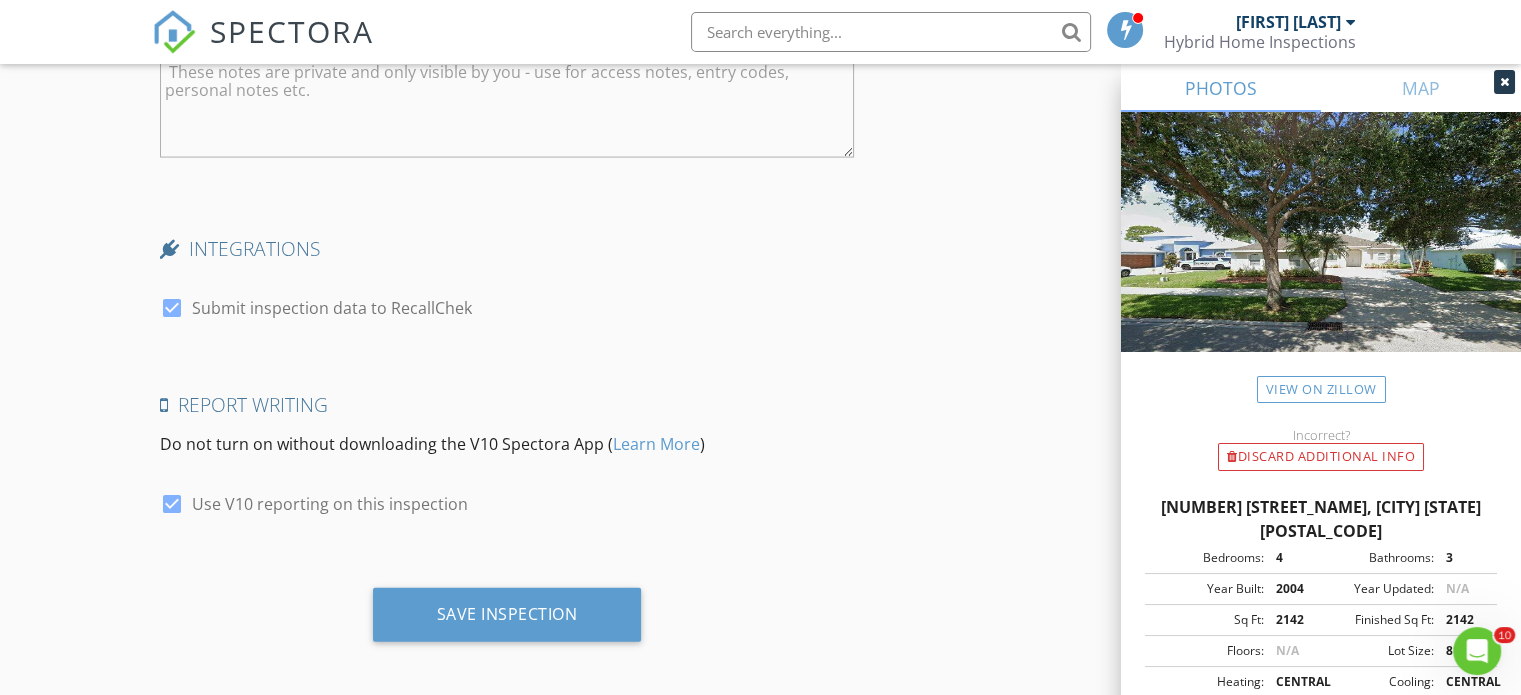 scroll, scrollTop: 4210, scrollLeft: 0, axis: vertical 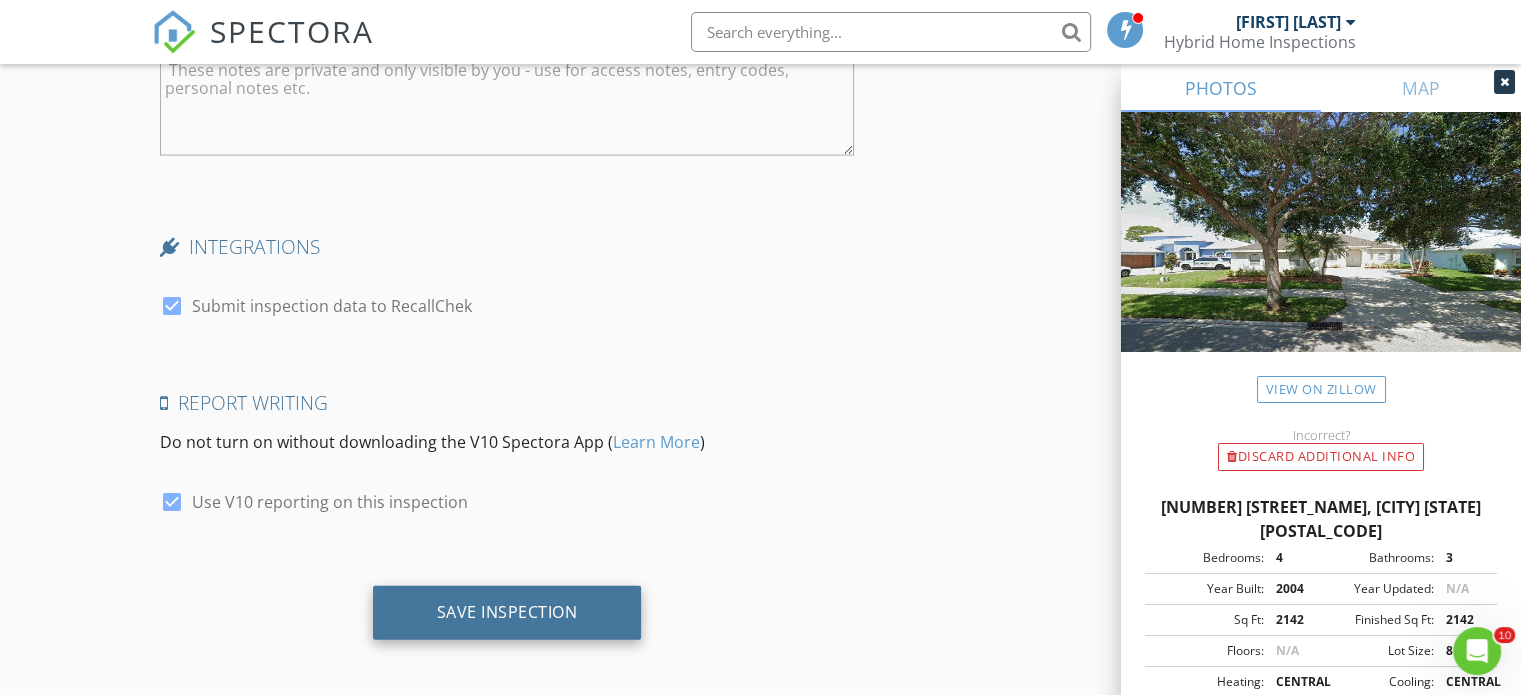 type on "[PHONE]" 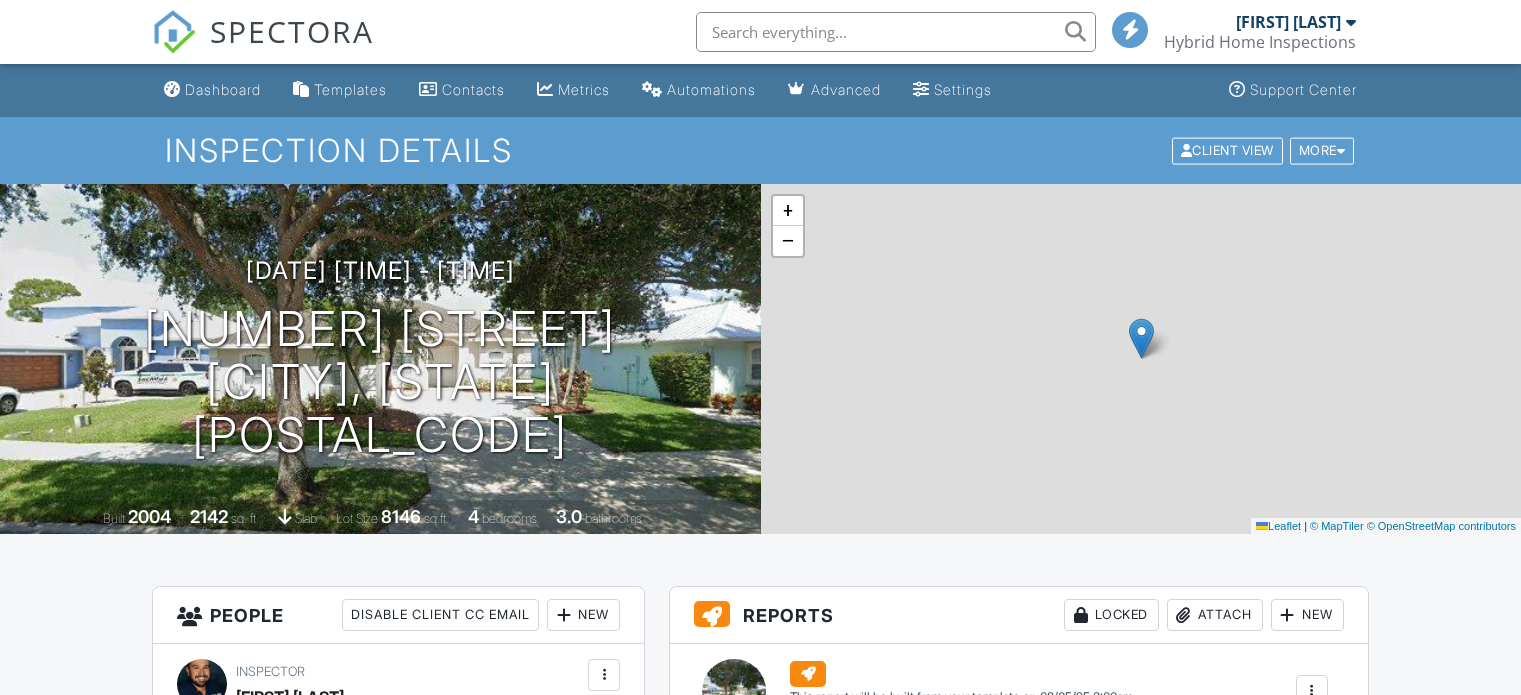 scroll, scrollTop: 0, scrollLeft: 0, axis: both 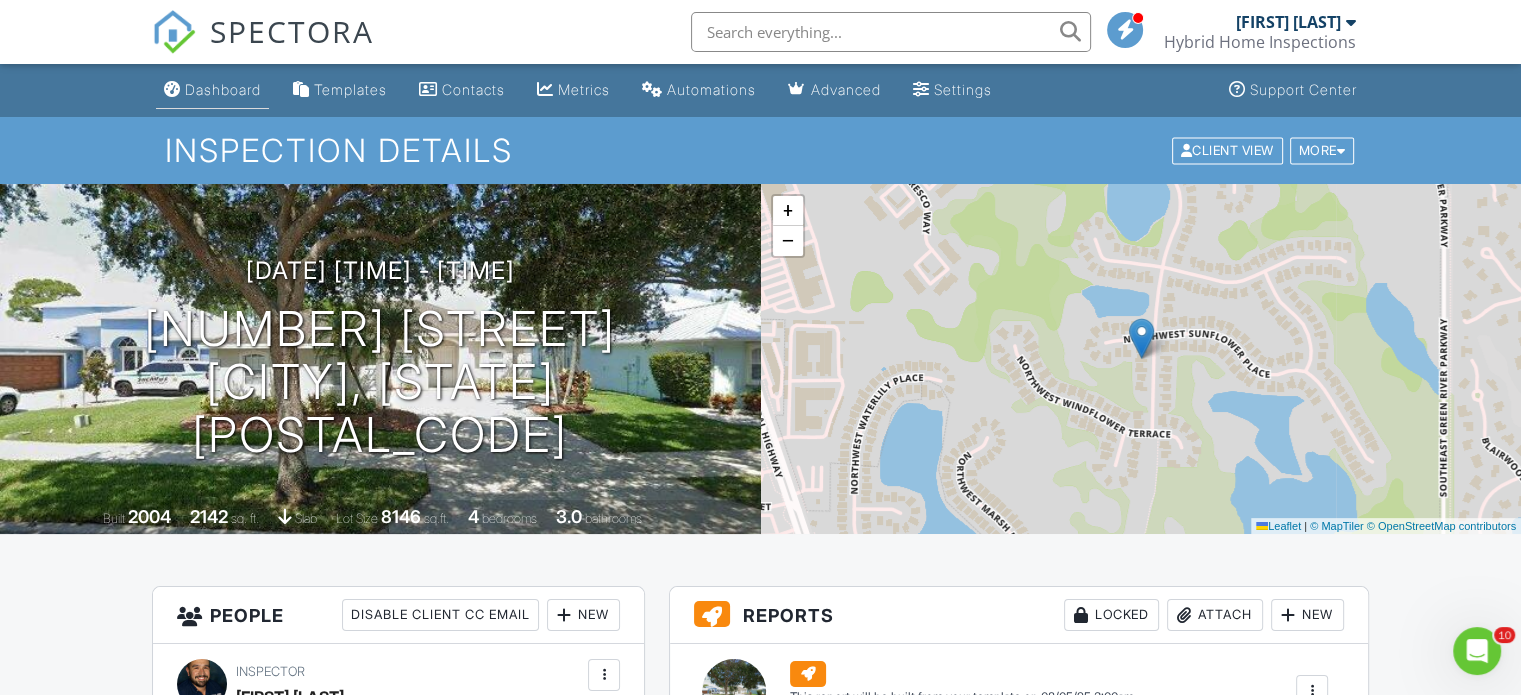 click on "Dashboard" at bounding box center (223, 89) 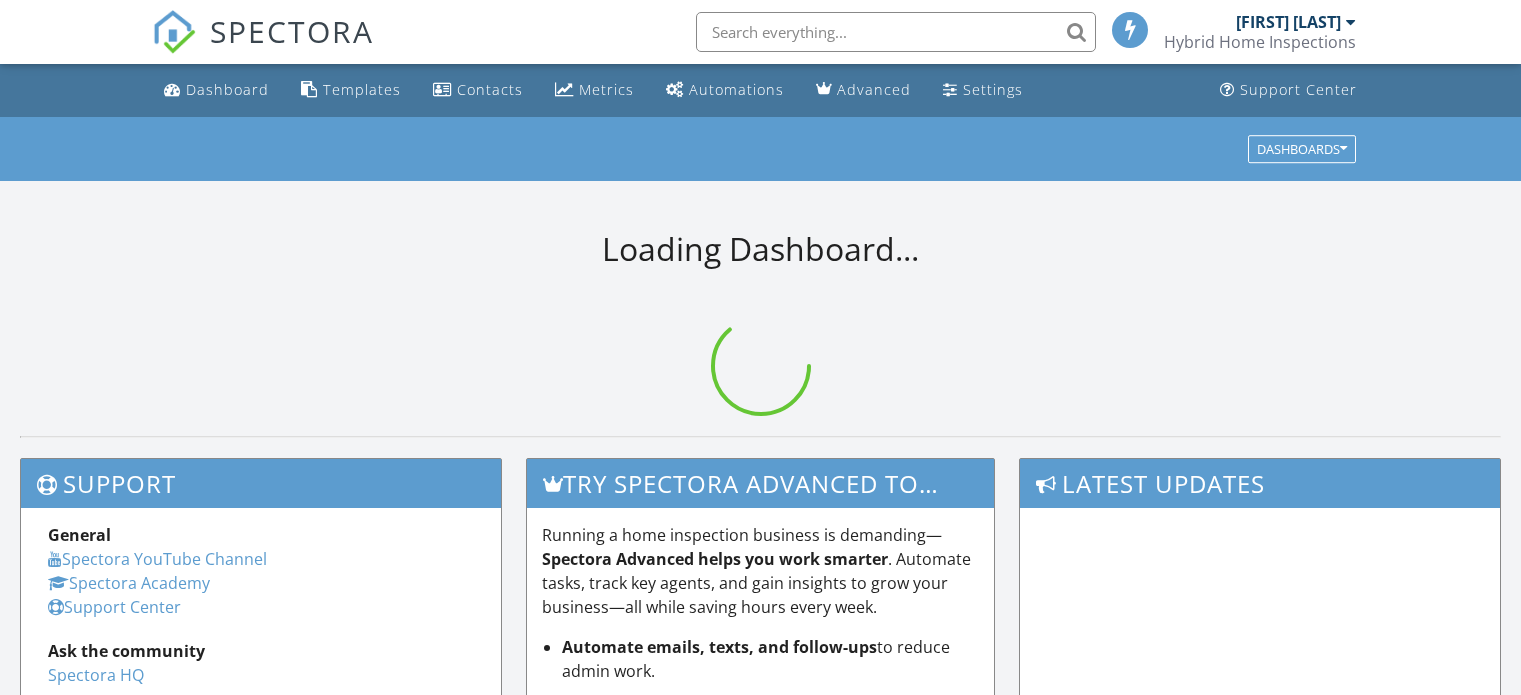 scroll, scrollTop: 0, scrollLeft: 0, axis: both 